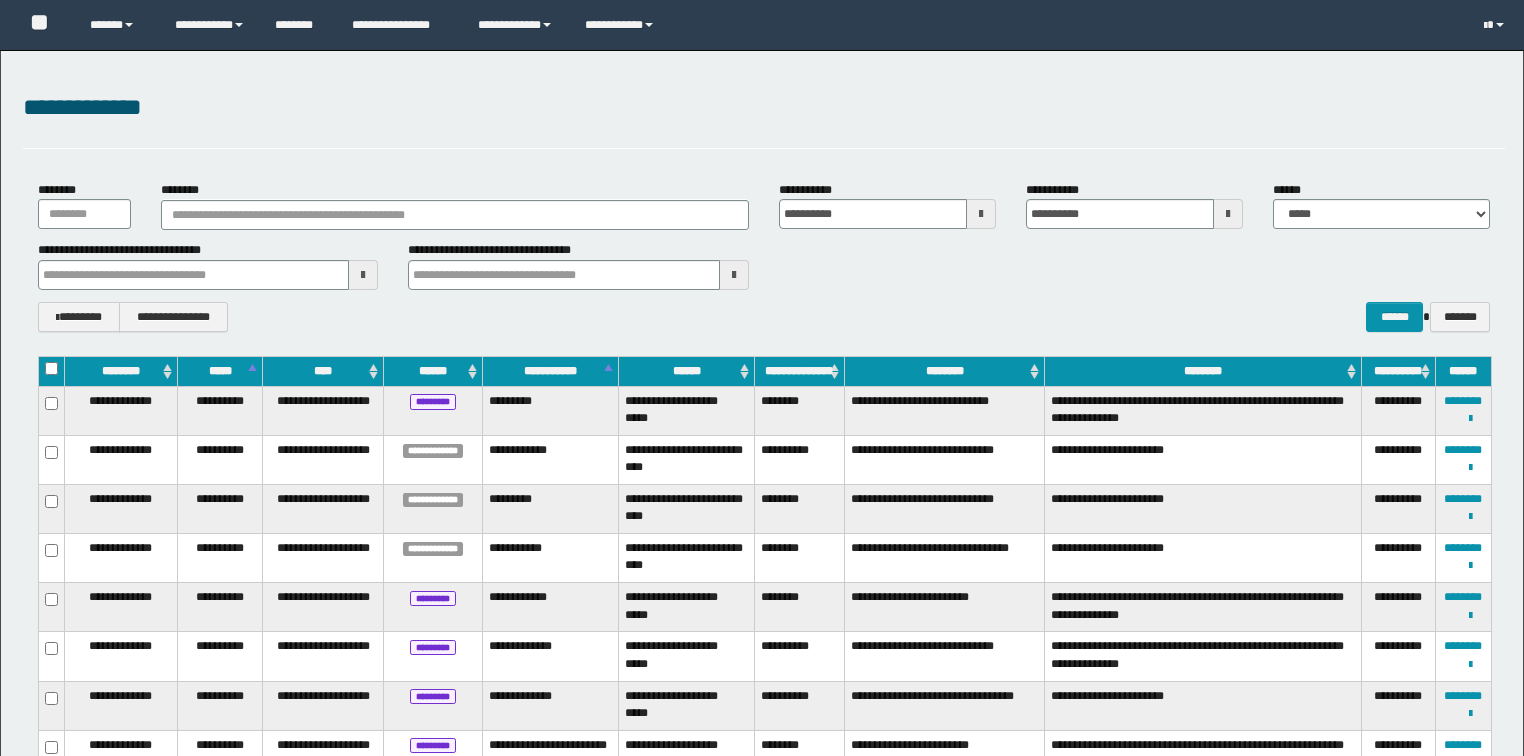 scroll, scrollTop: 0, scrollLeft: 0, axis: both 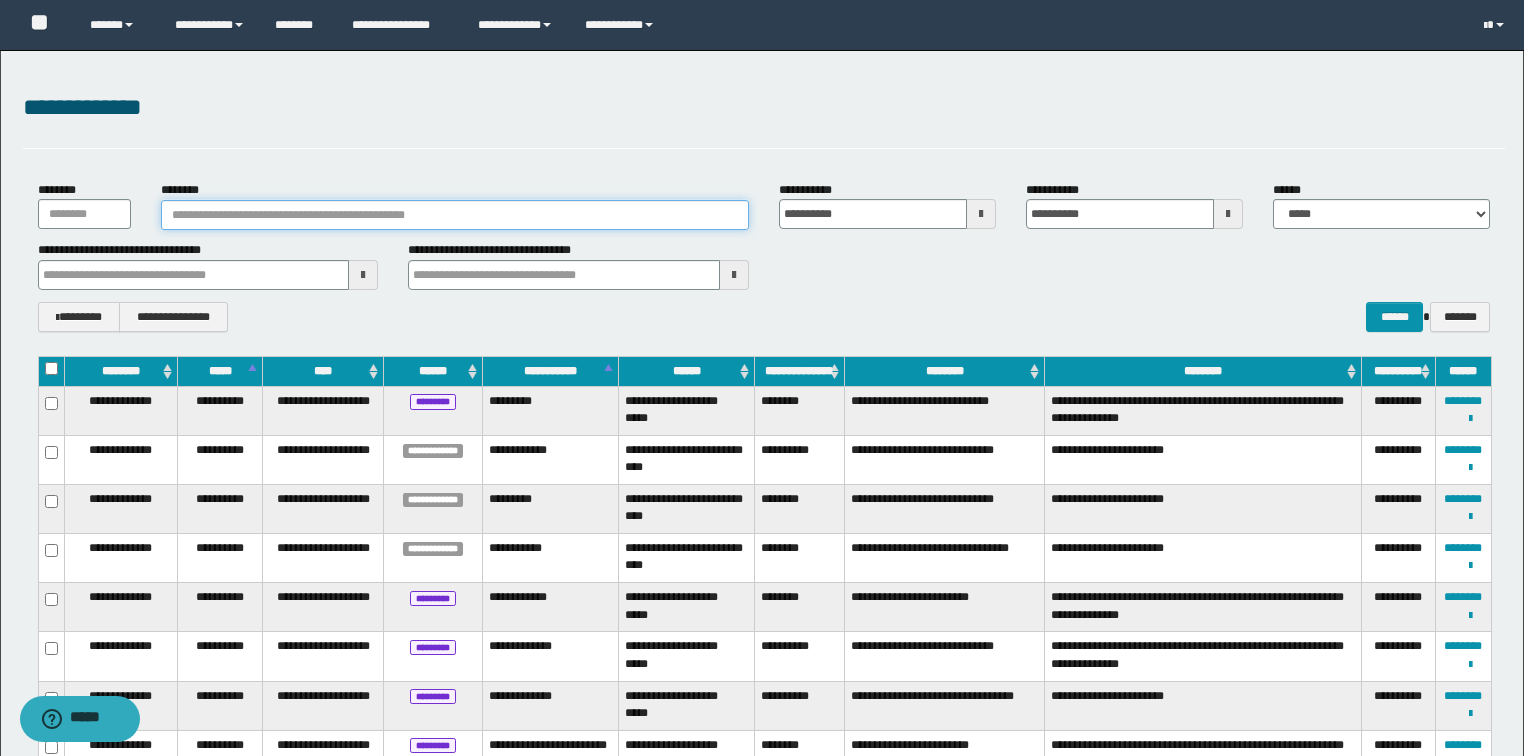 click on "********" at bounding box center (455, 215) 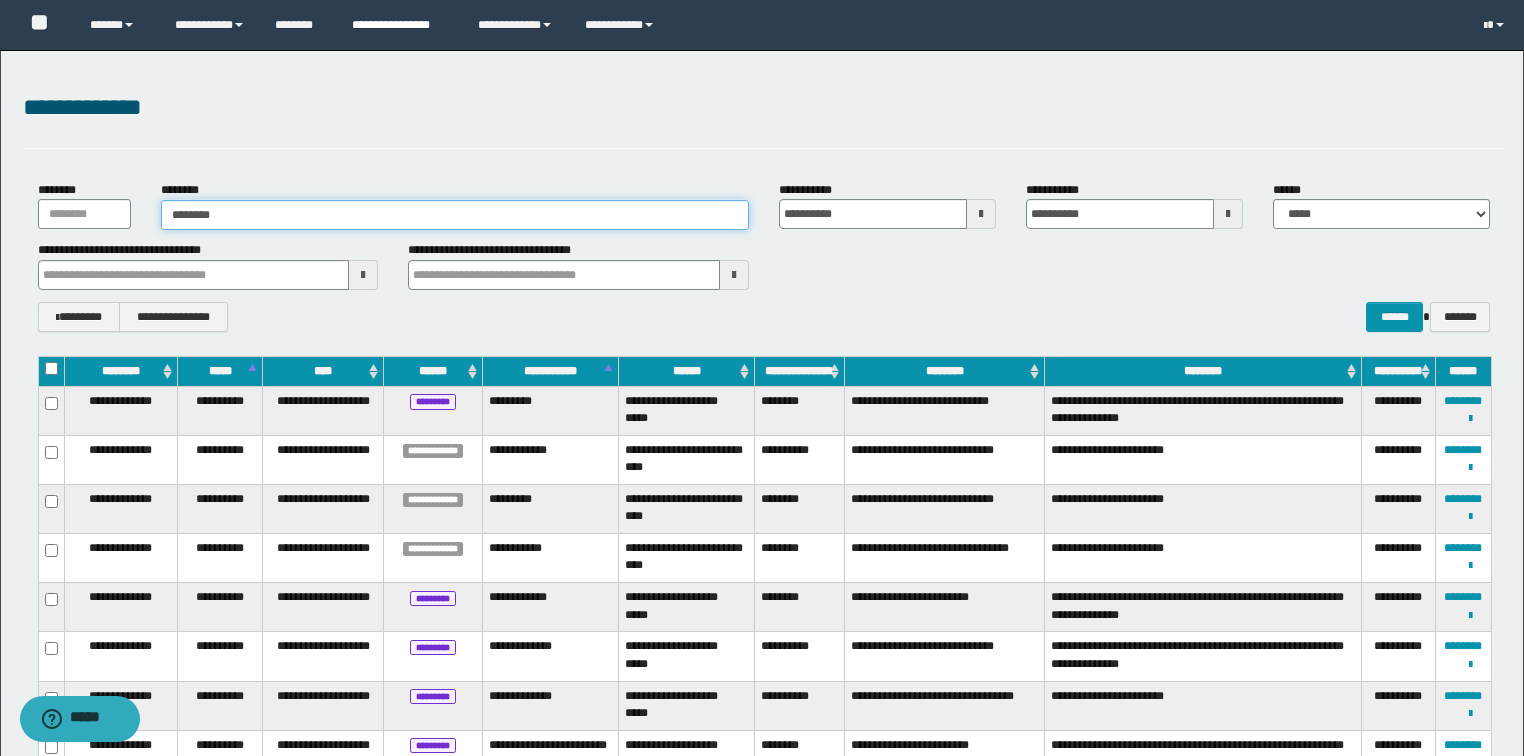 type on "********" 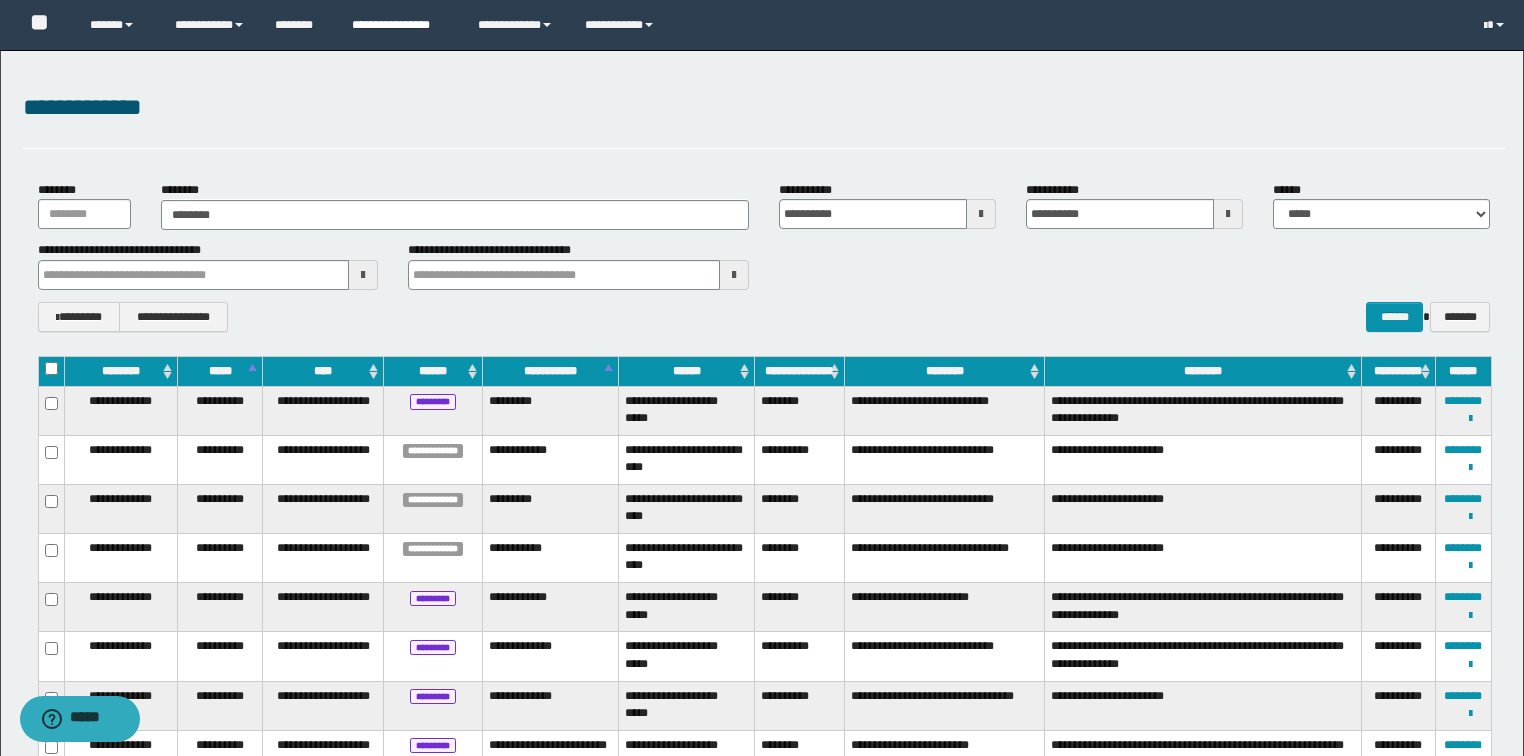 click on "**********" at bounding box center (400, 25) 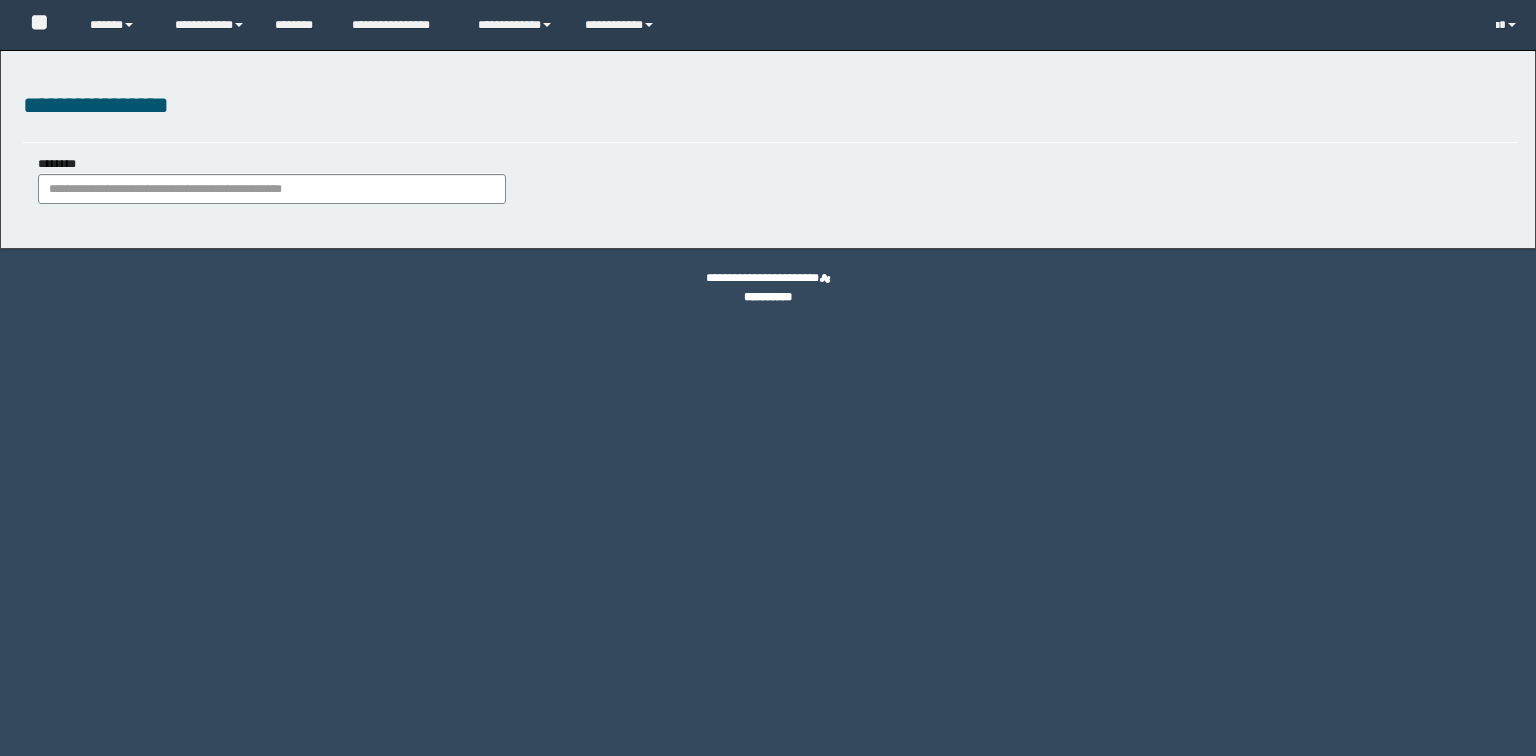 scroll, scrollTop: 0, scrollLeft: 0, axis: both 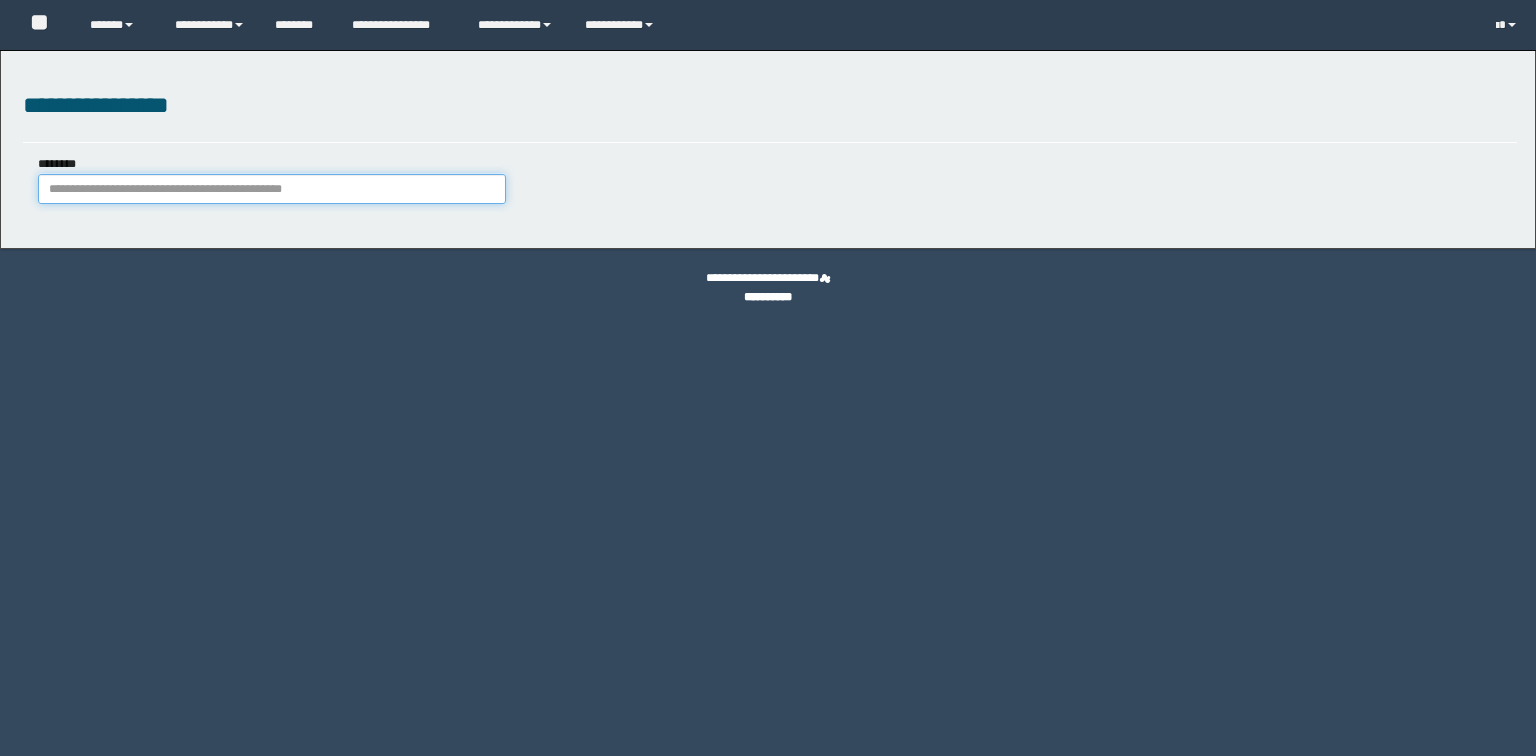 click on "********" at bounding box center (272, 189) 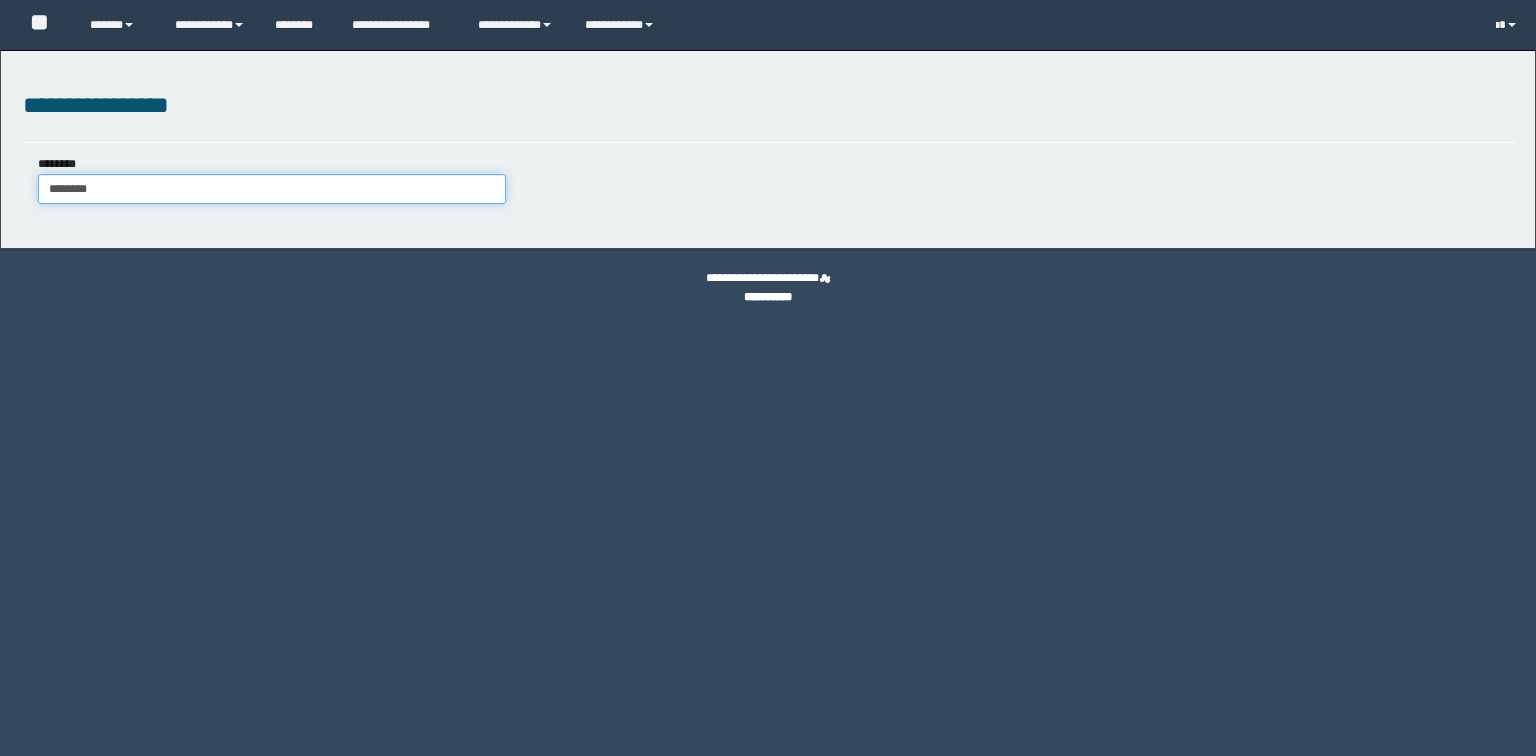 scroll, scrollTop: 0, scrollLeft: 0, axis: both 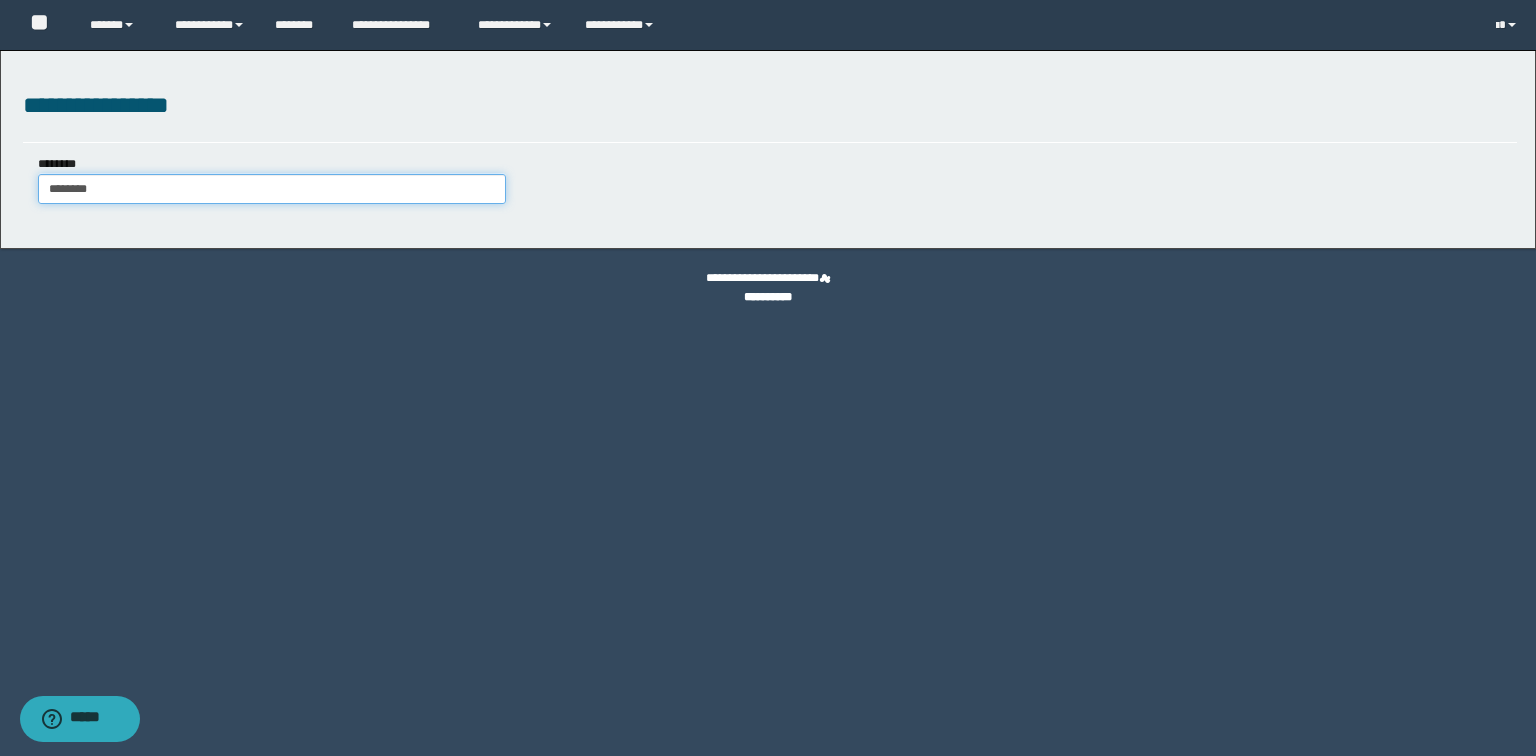 type on "********" 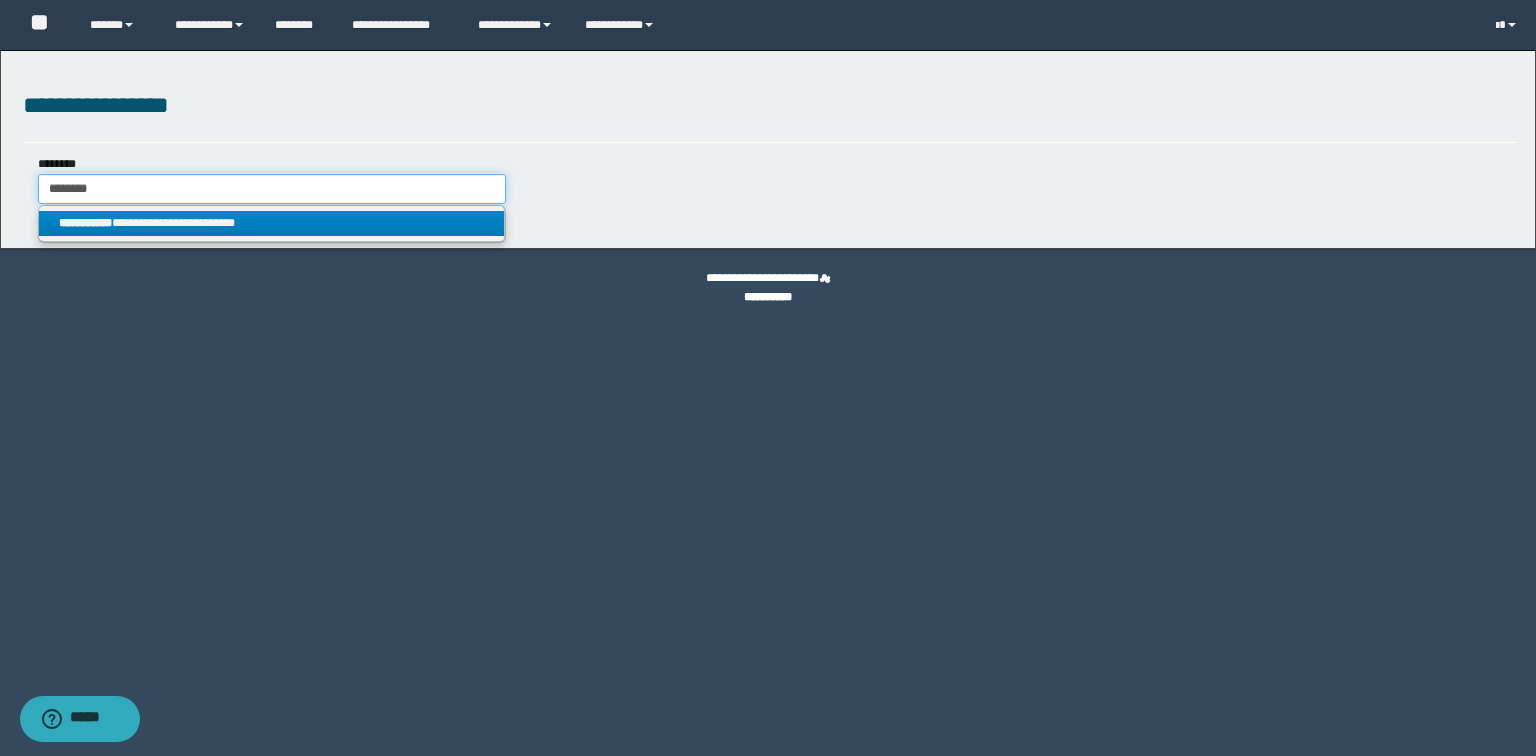 type on "********" 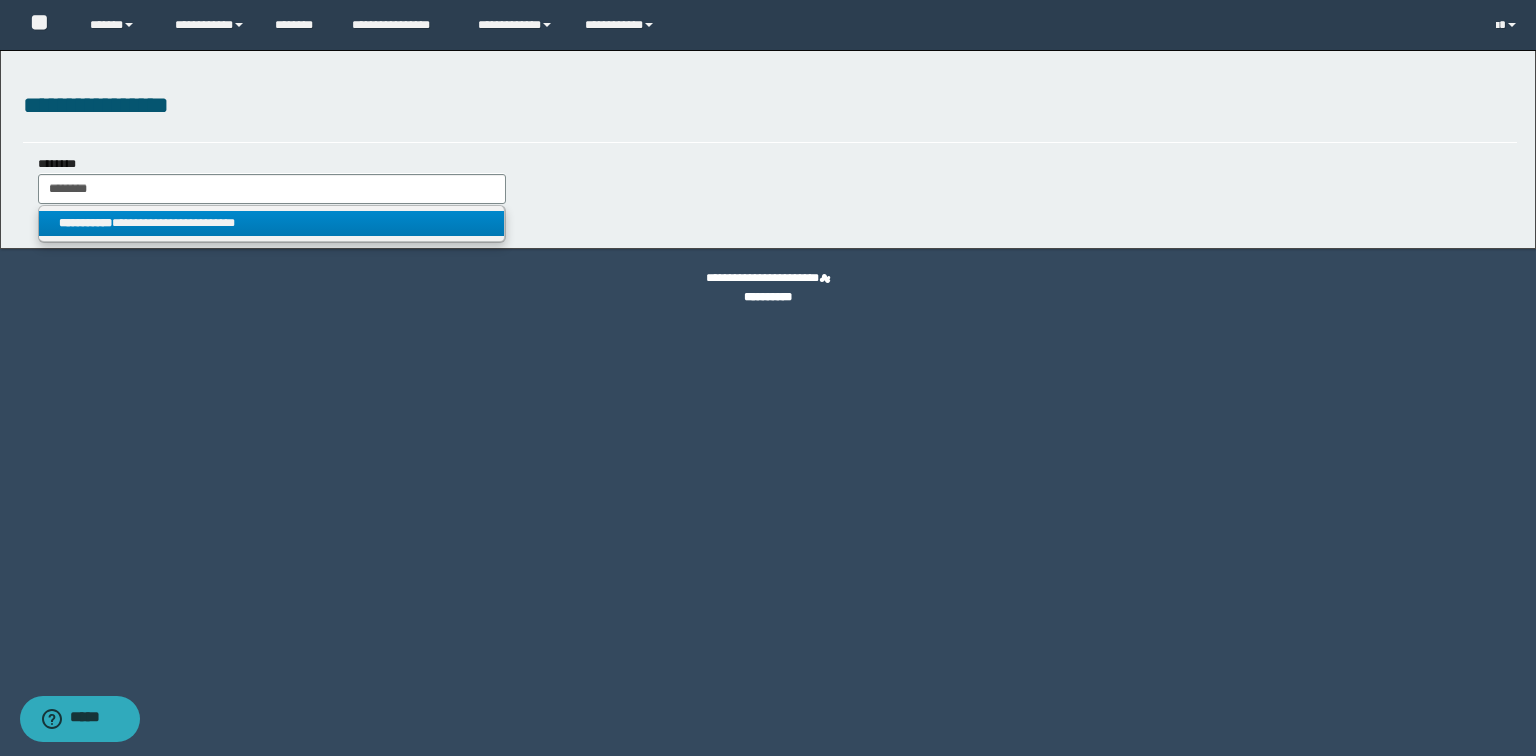 click on "**********" at bounding box center (272, 223) 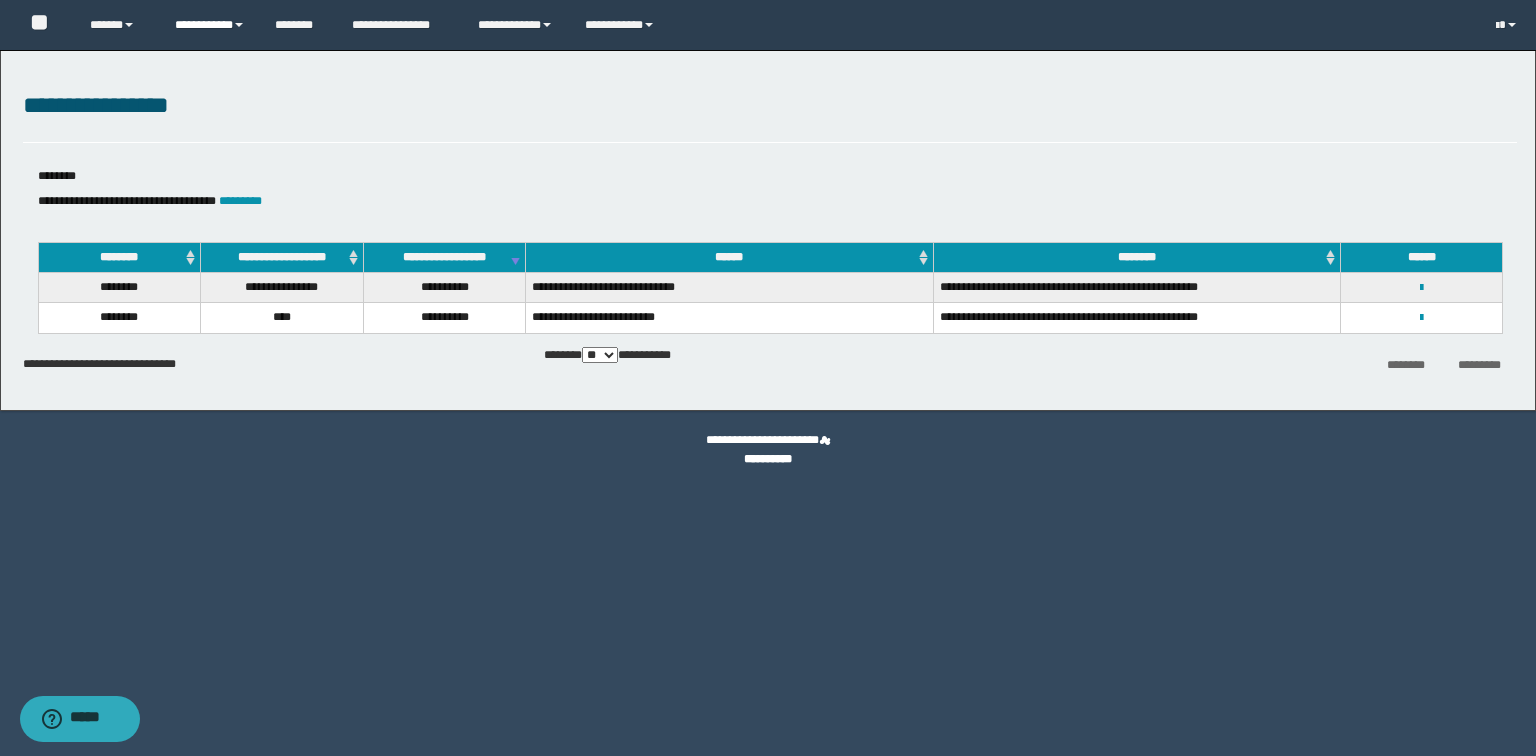 click on "**********" at bounding box center (210, 25) 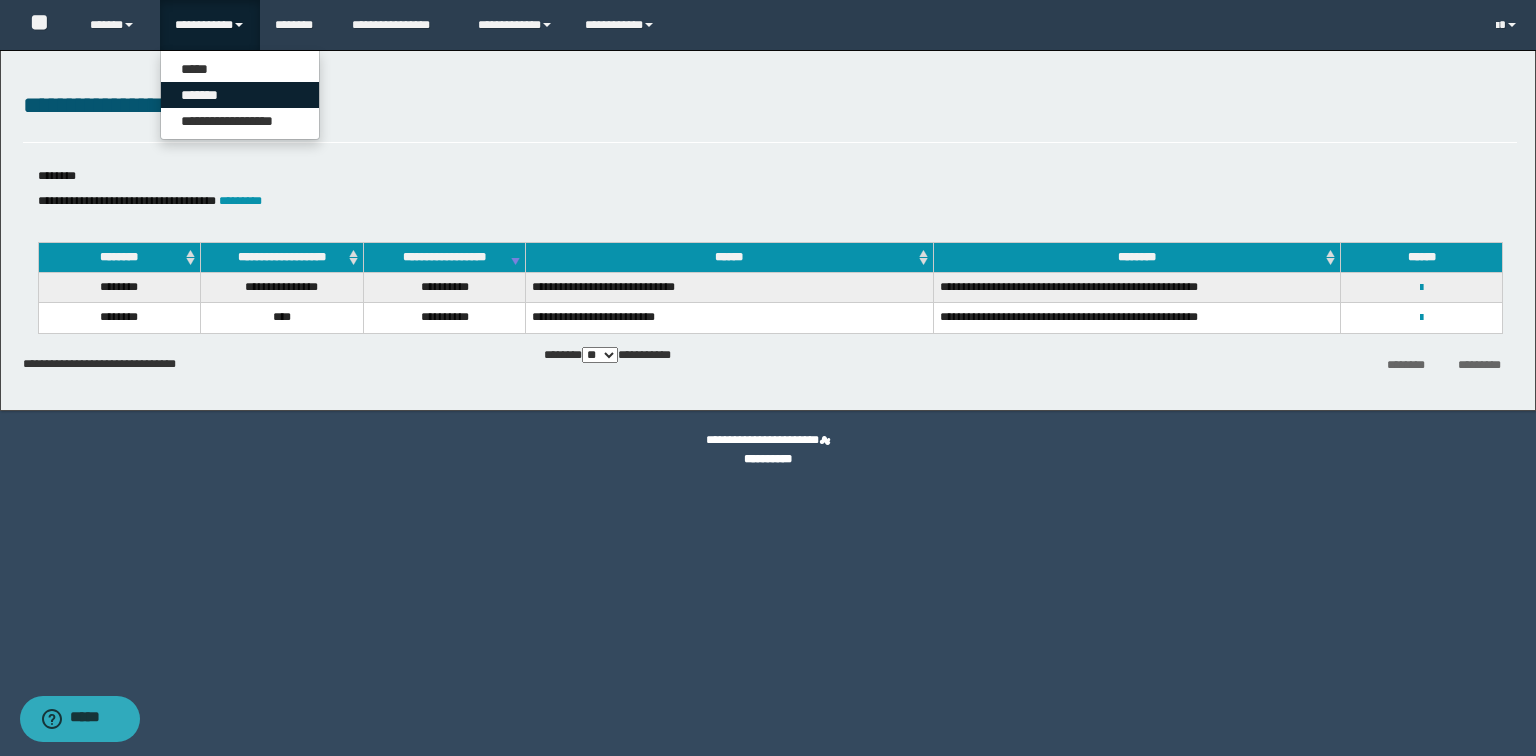 click on "*******" at bounding box center [240, 95] 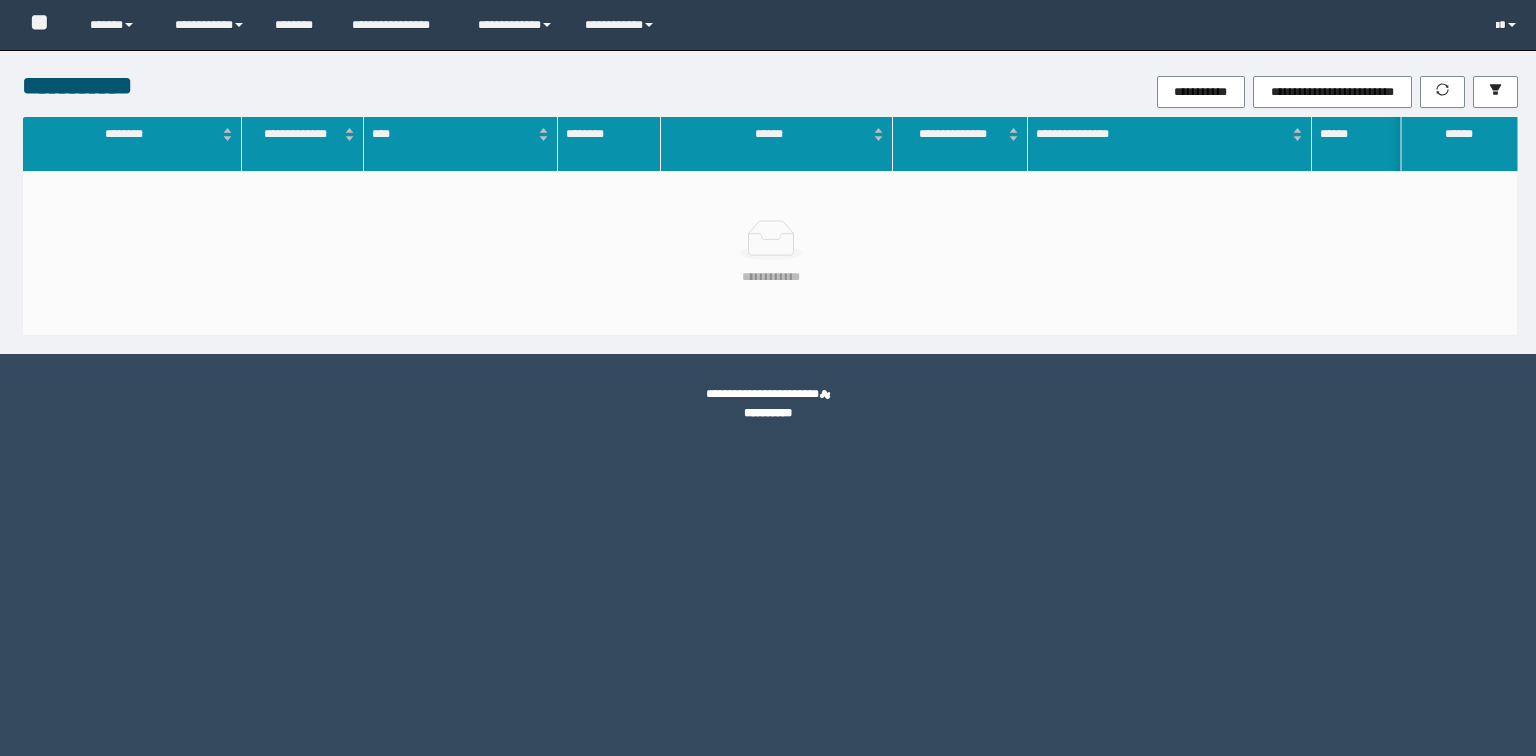 scroll, scrollTop: 0, scrollLeft: 0, axis: both 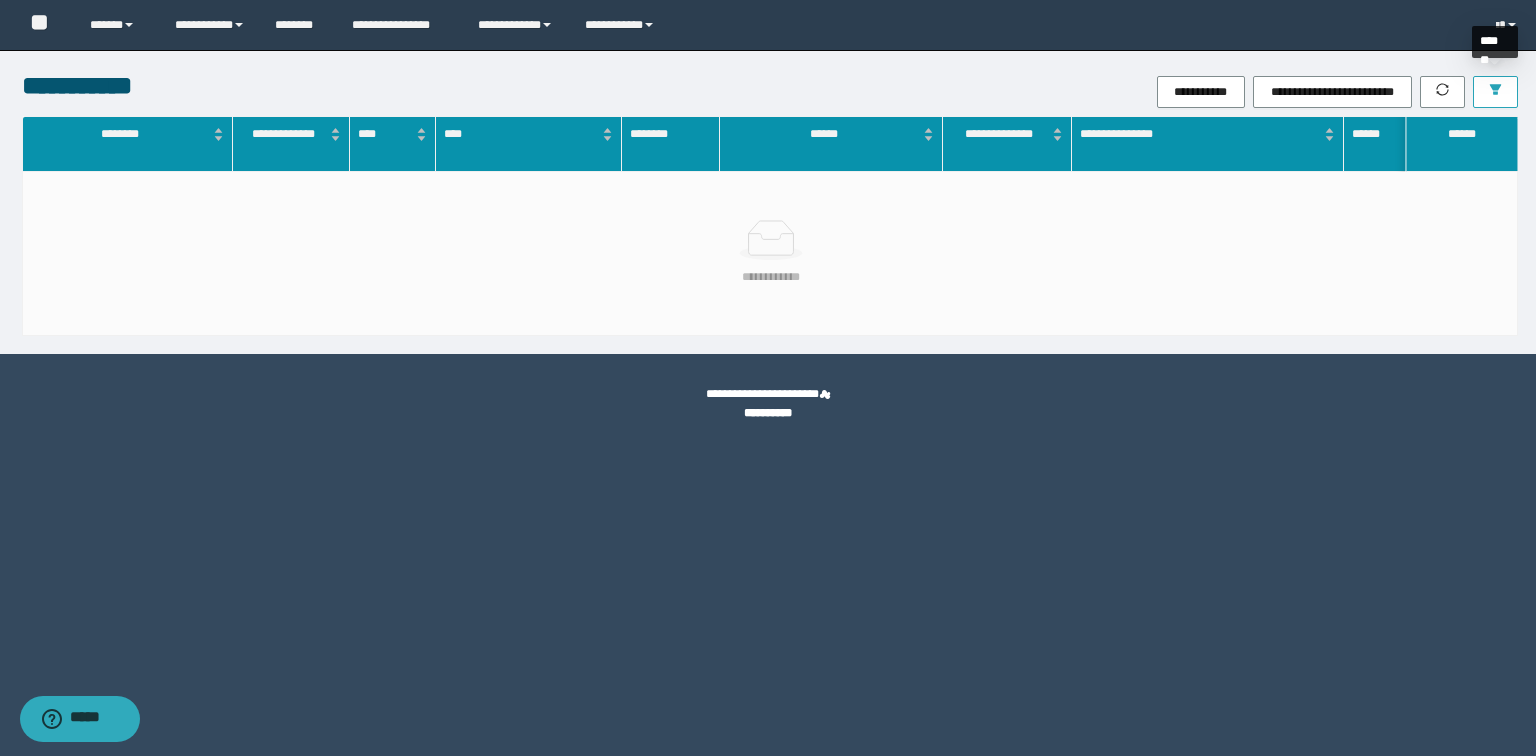 click 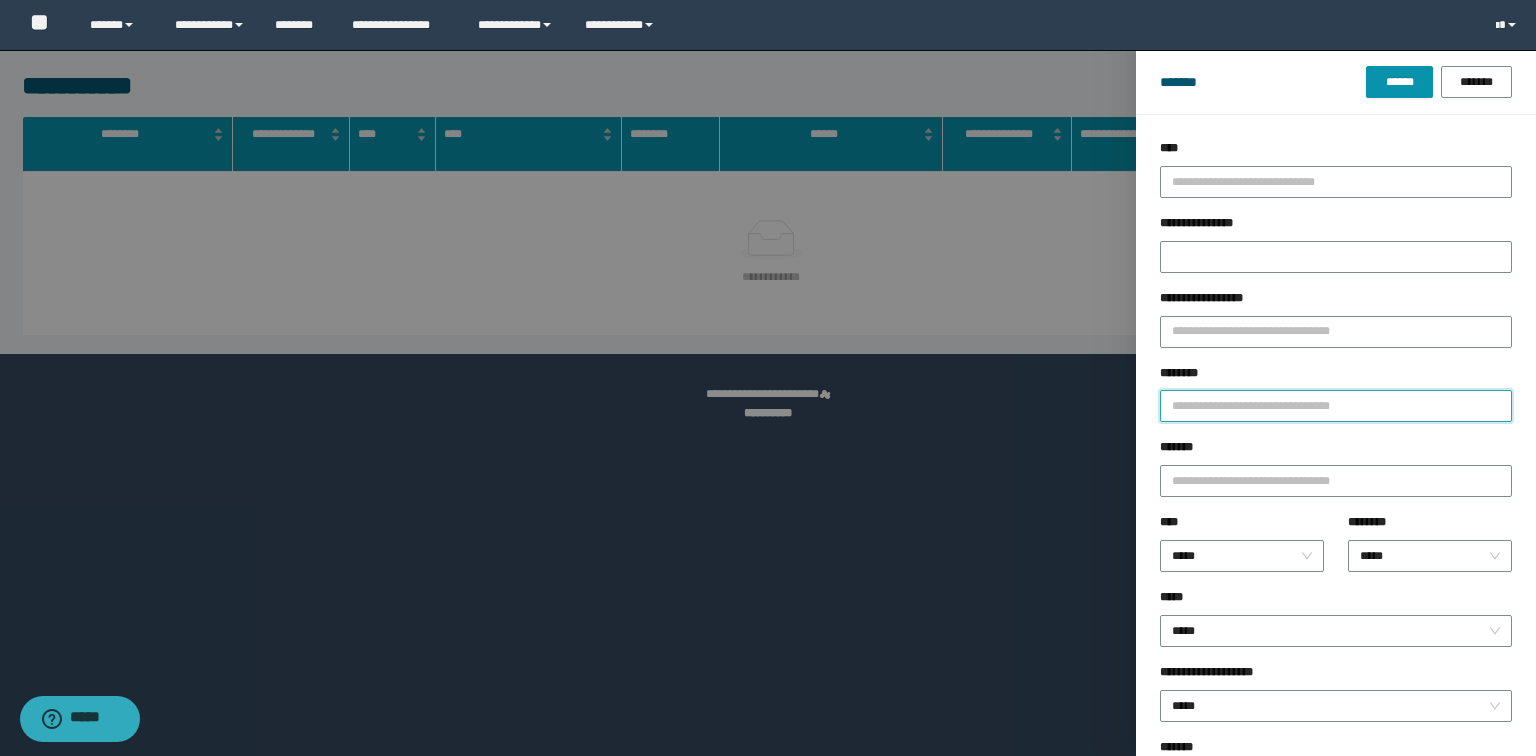 click on "********" at bounding box center (1336, 406) 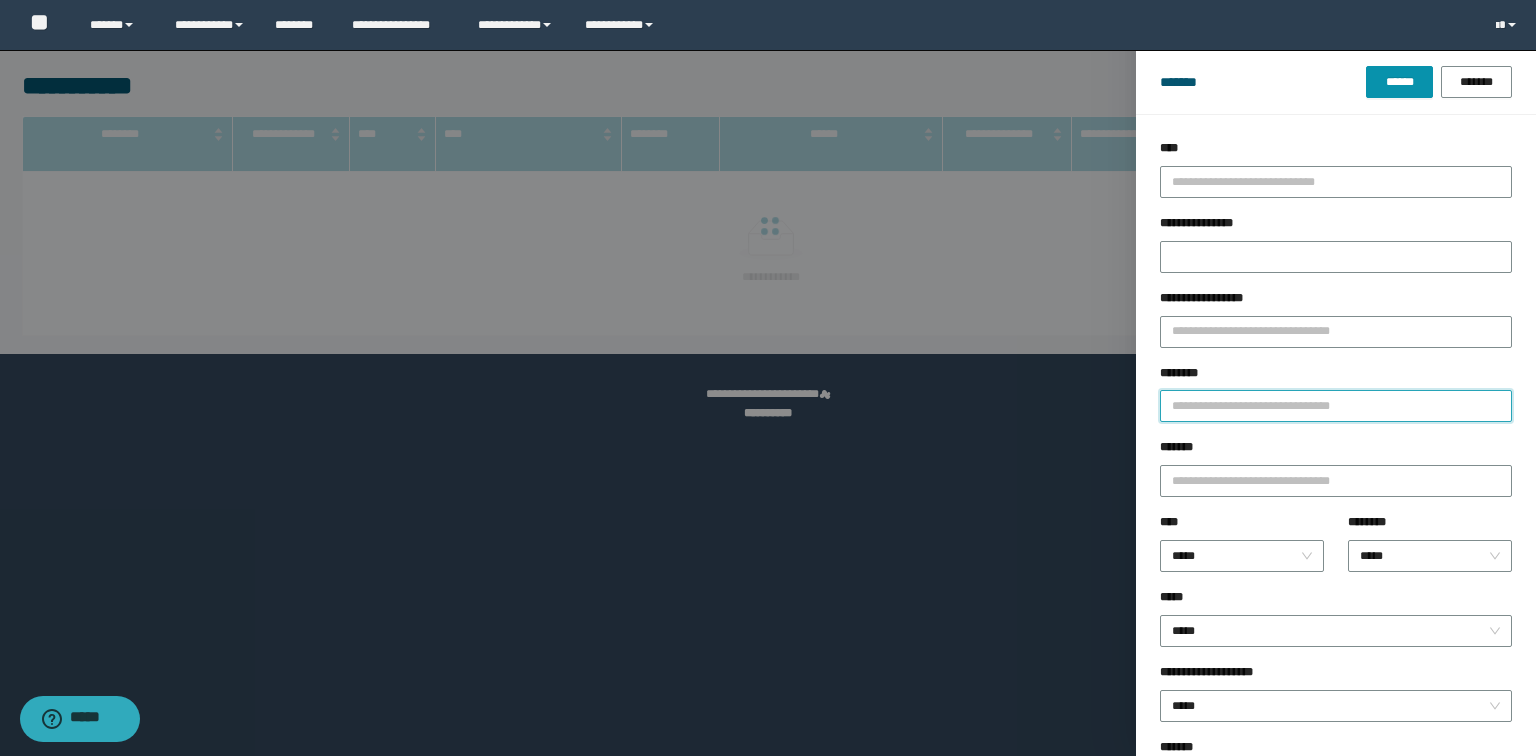 paste on "********" 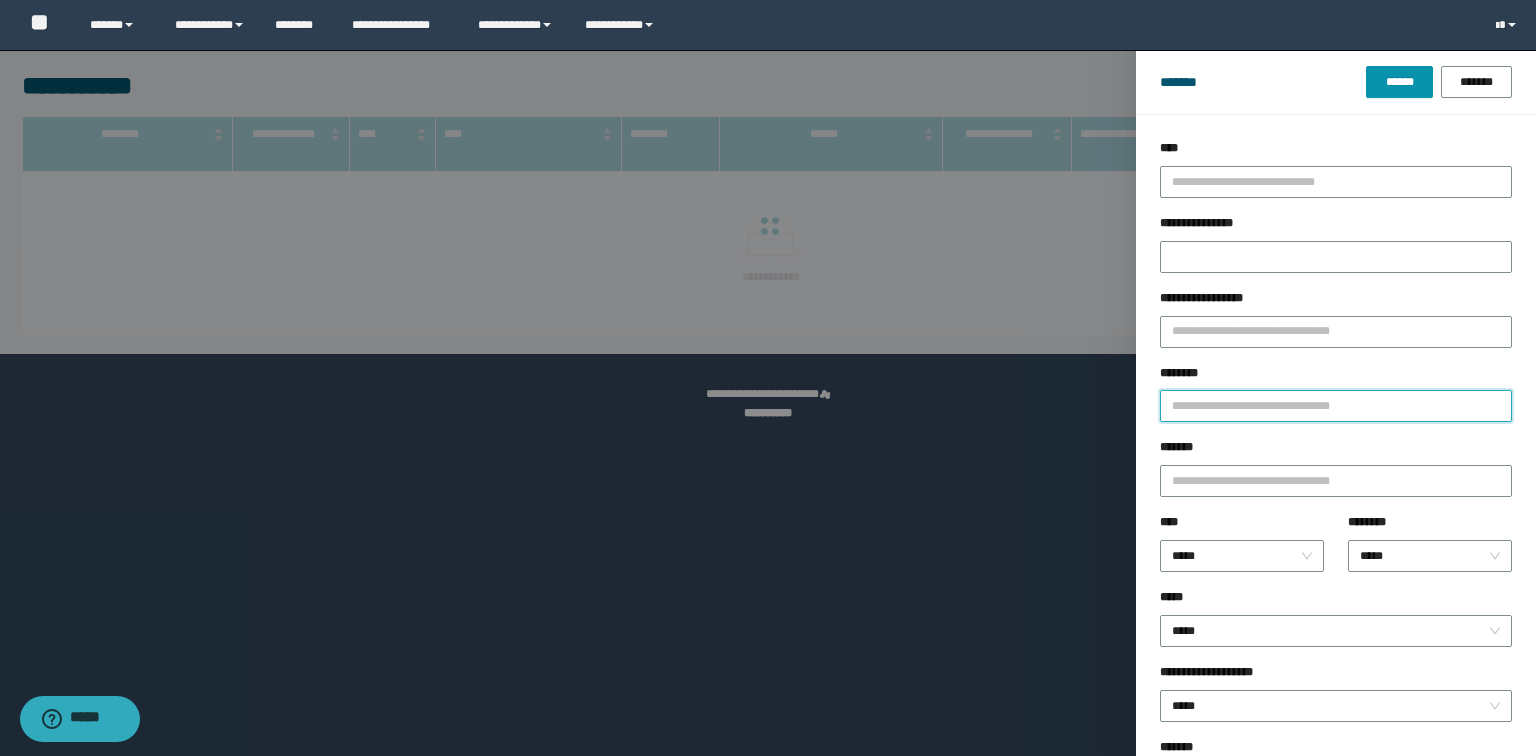 type on "********" 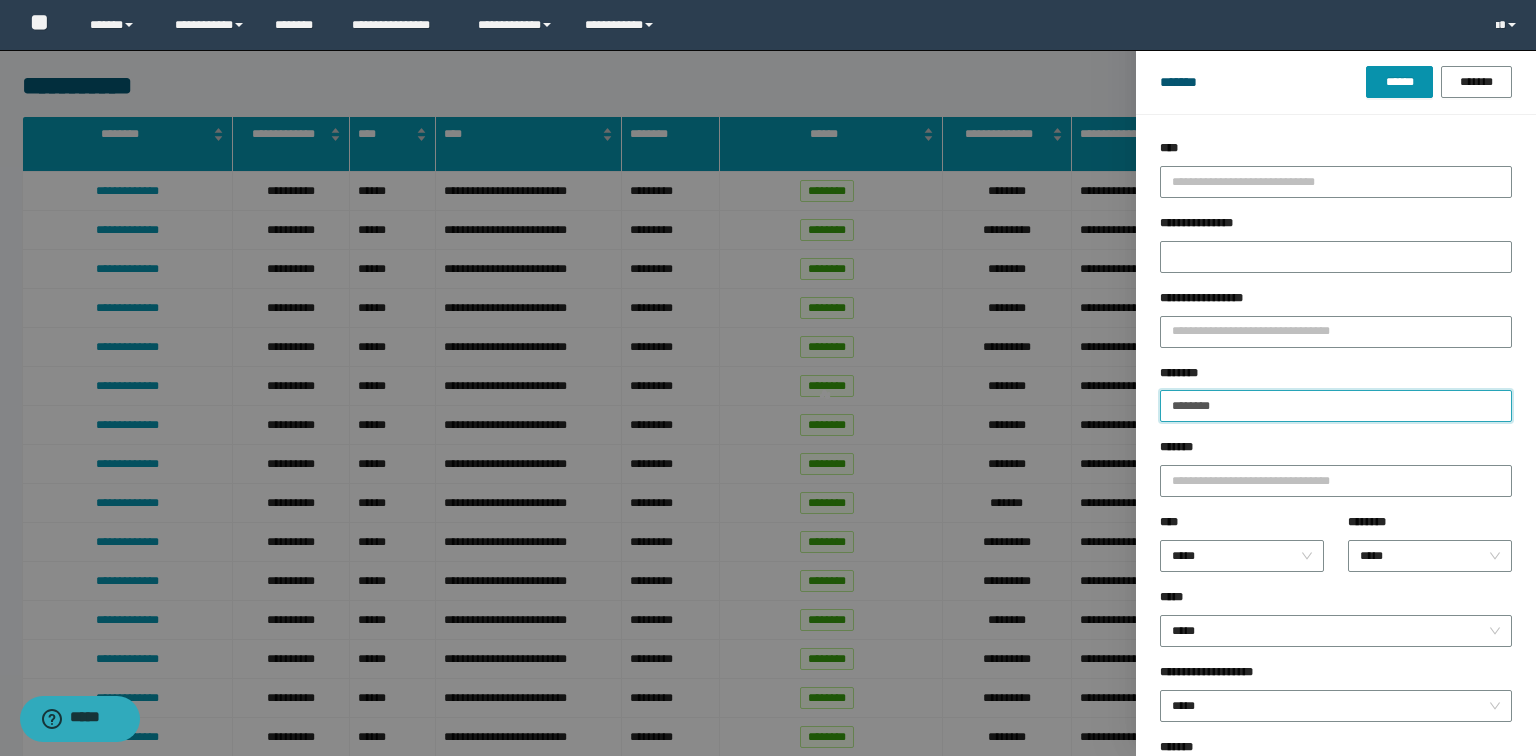 type 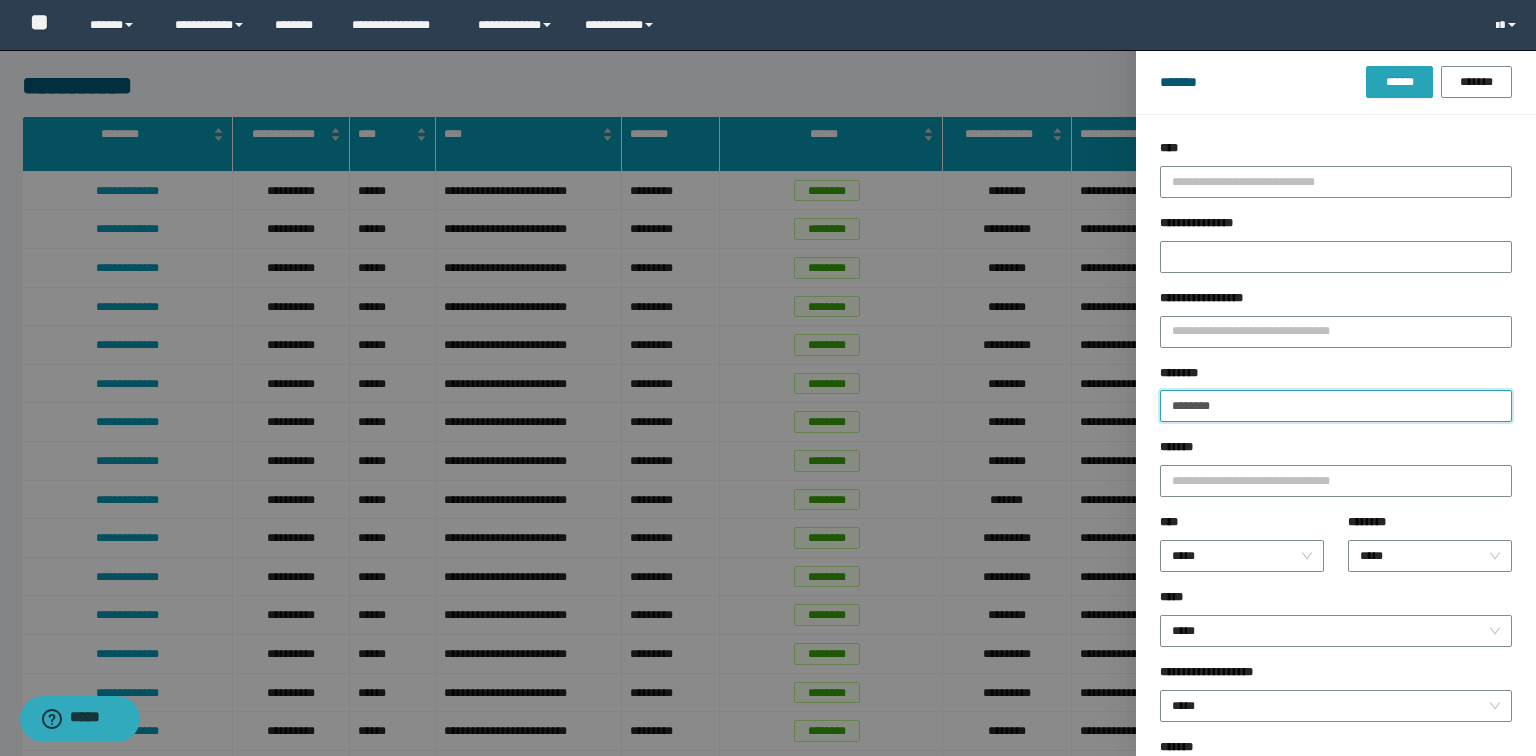 type on "********" 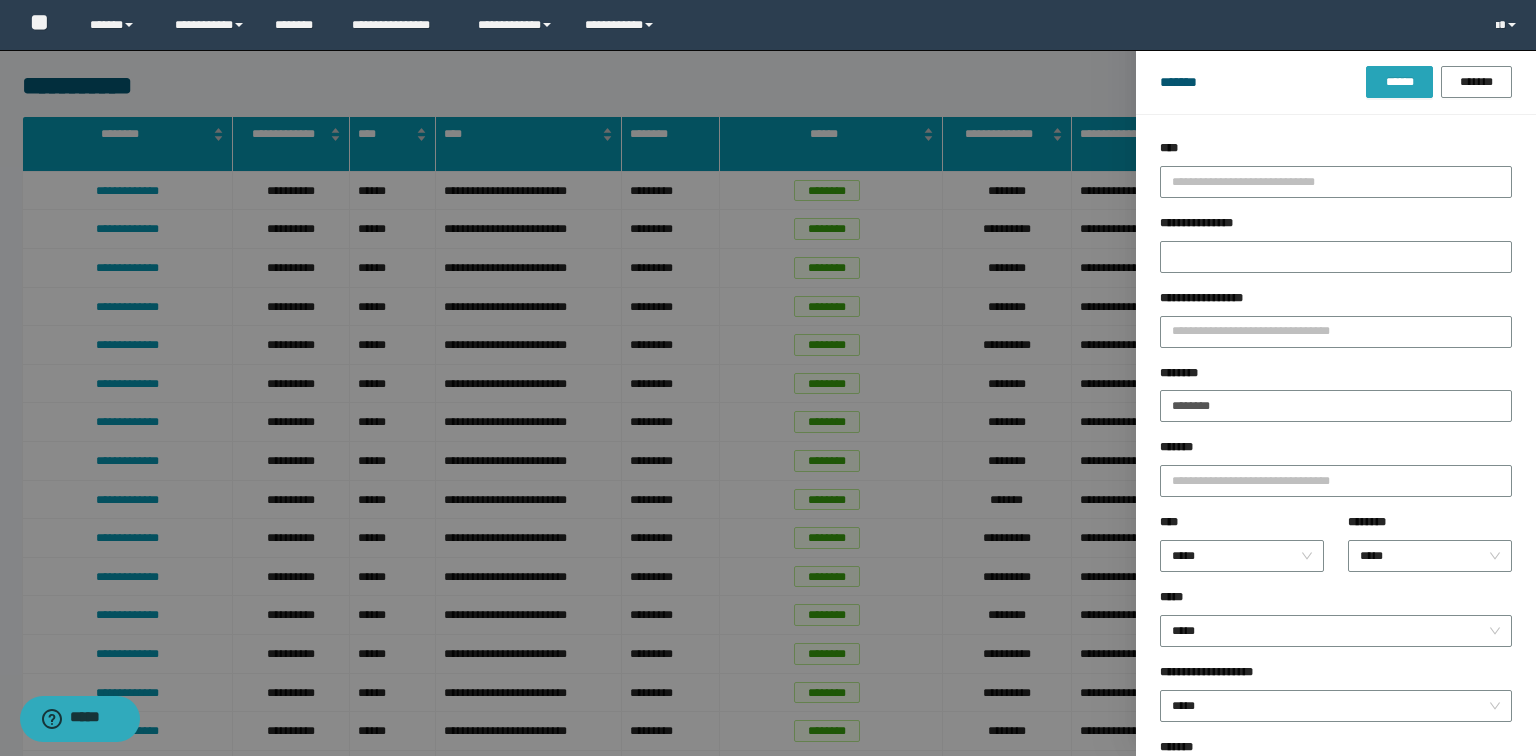 click on "******" at bounding box center (1399, 82) 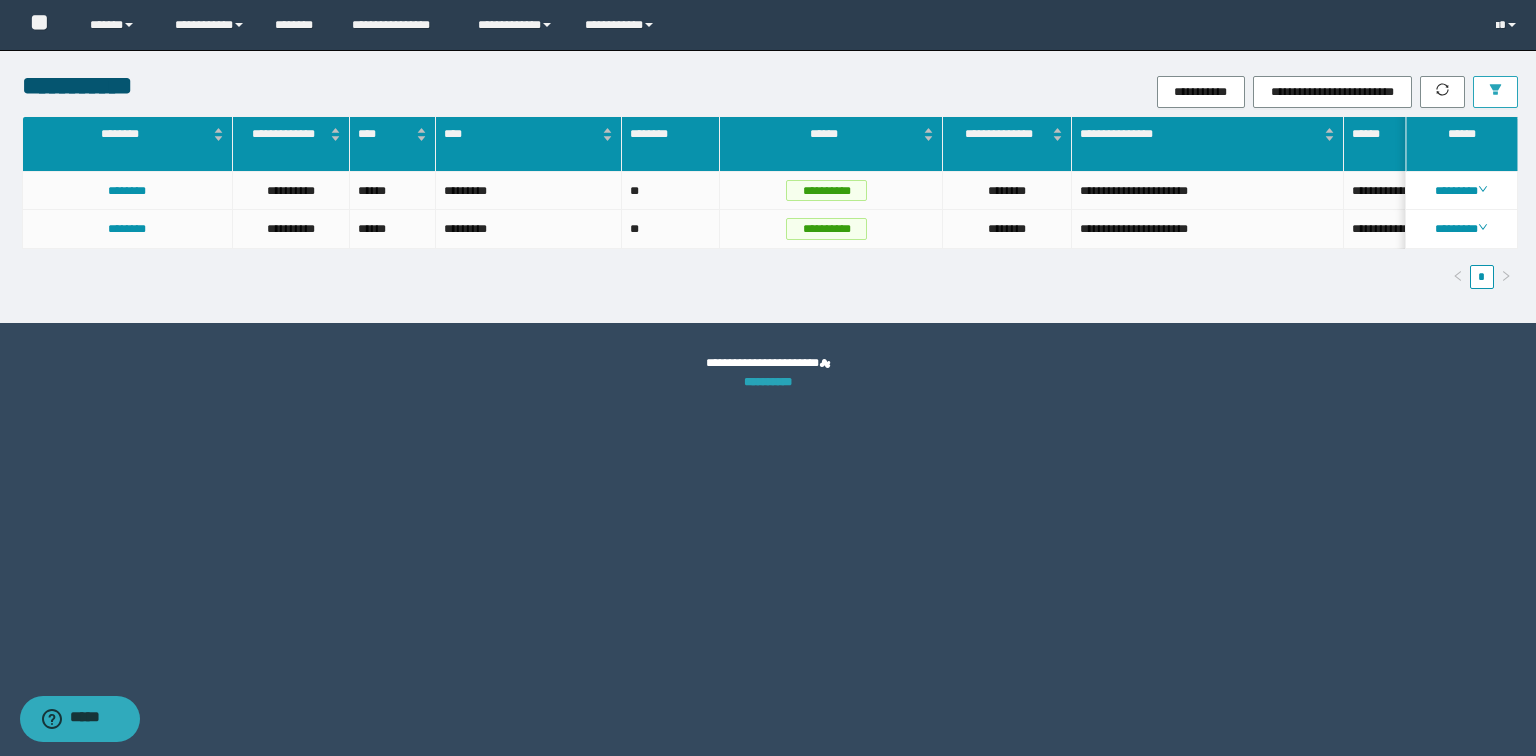 type 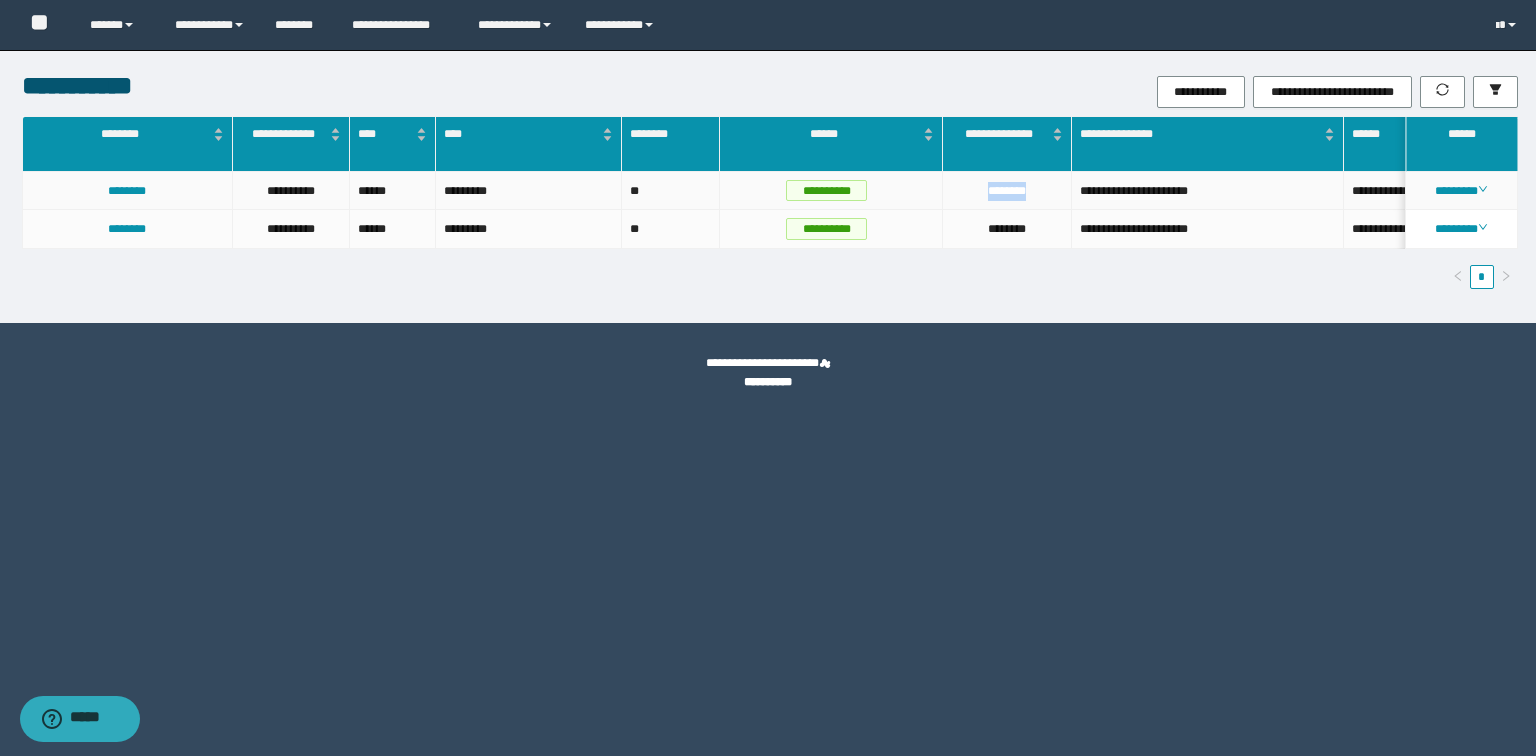 drag, startPoint x: 976, startPoint y: 191, endPoint x: 1032, endPoint y: 185, distance: 56.32051 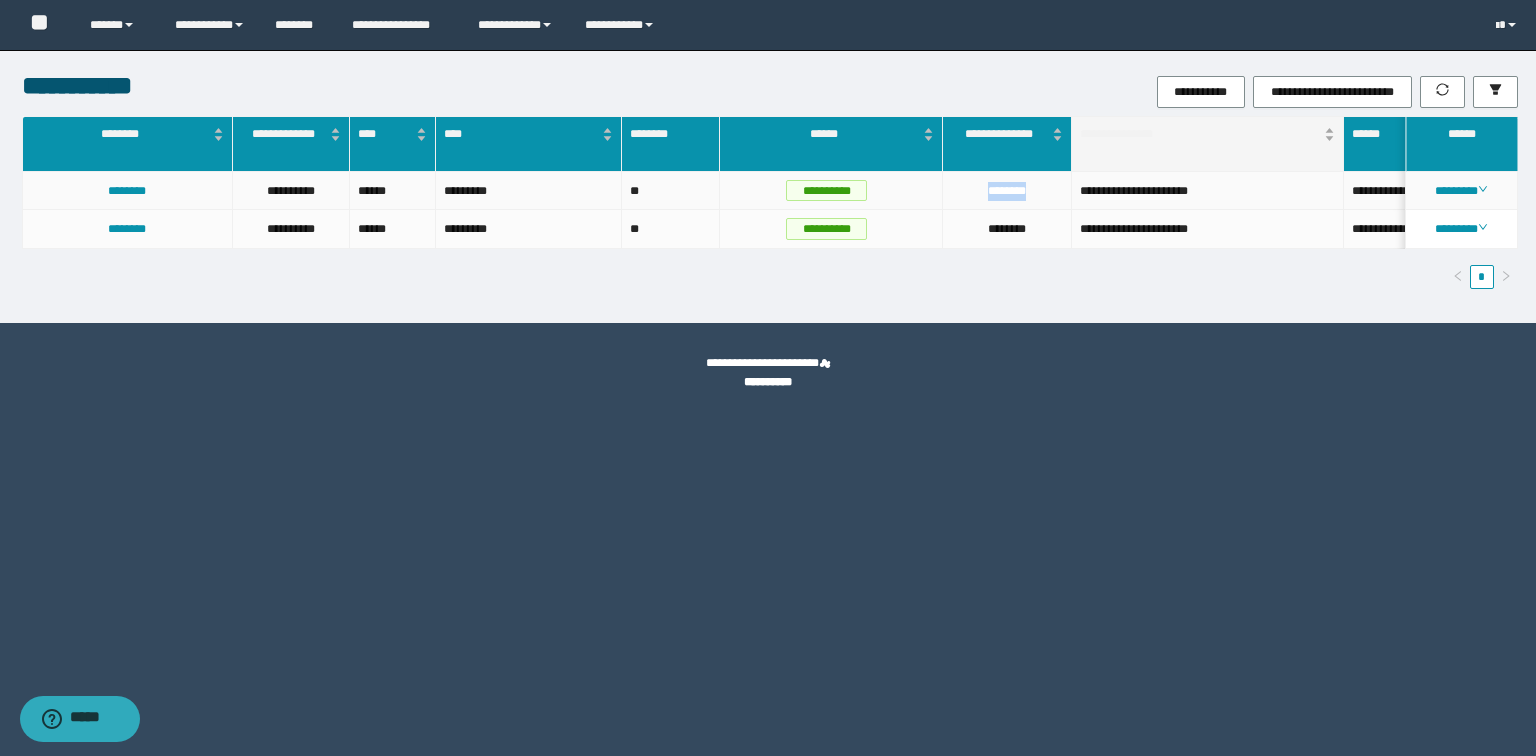 copy on "********" 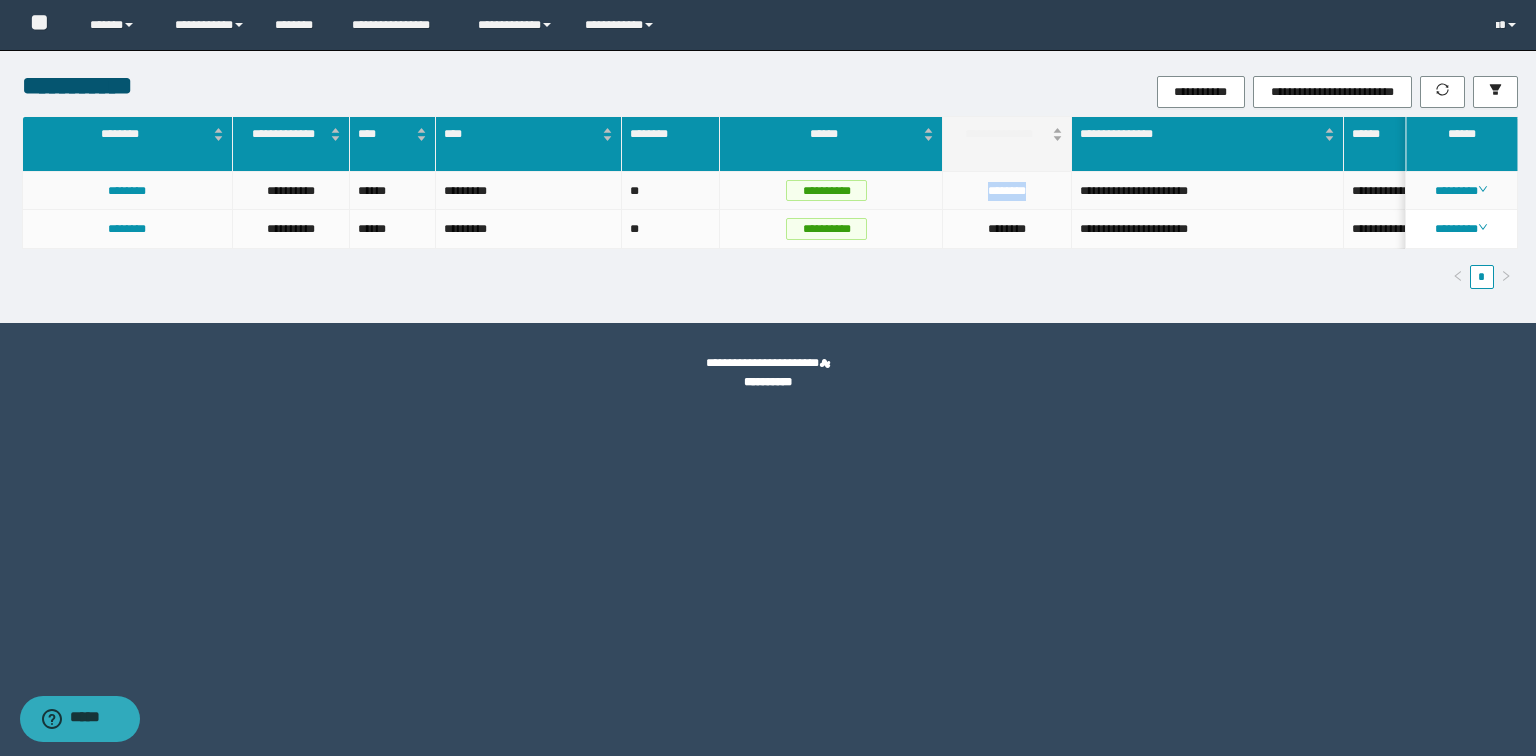 copy on "********" 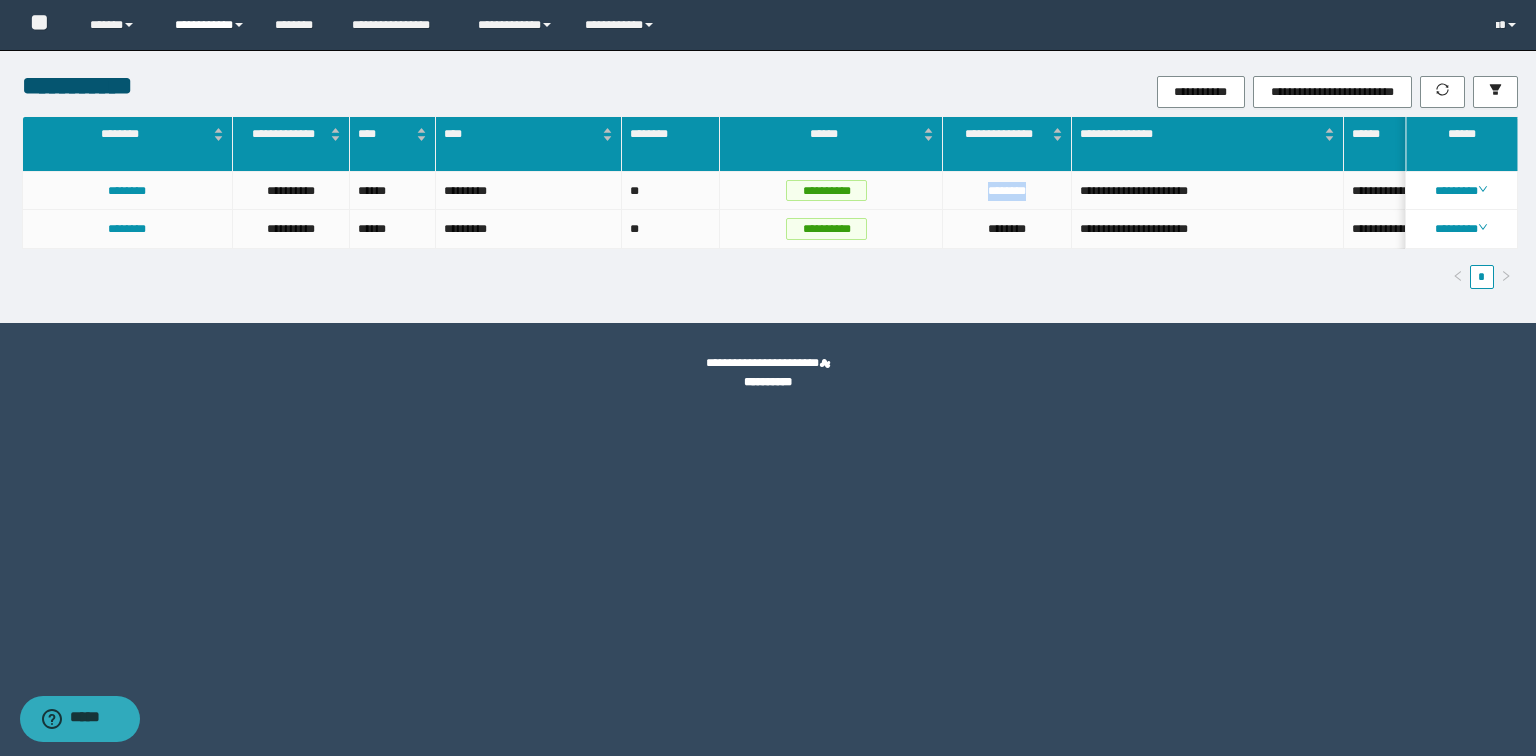 click on "**********" at bounding box center (210, 25) 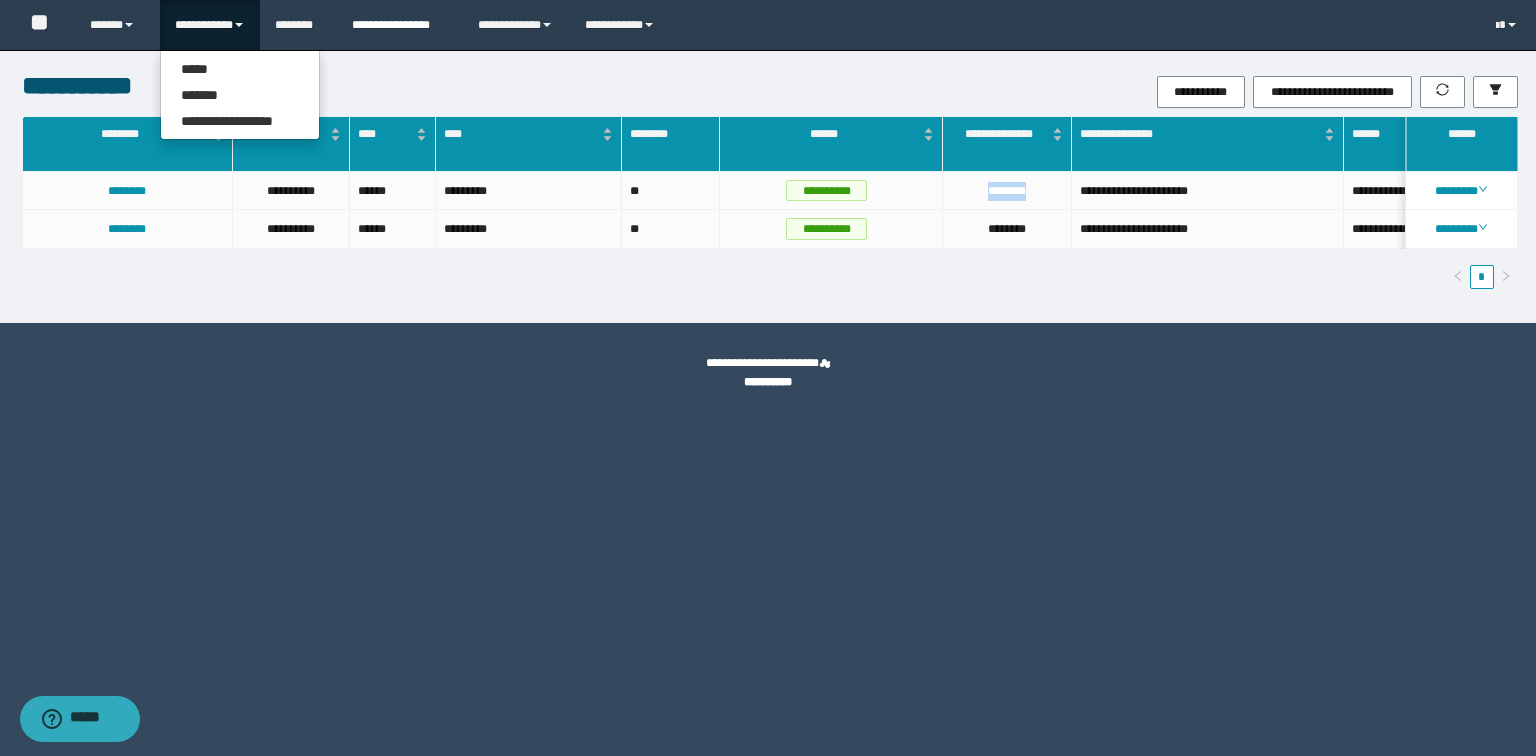 click on "**********" at bounding box center [400, 25] 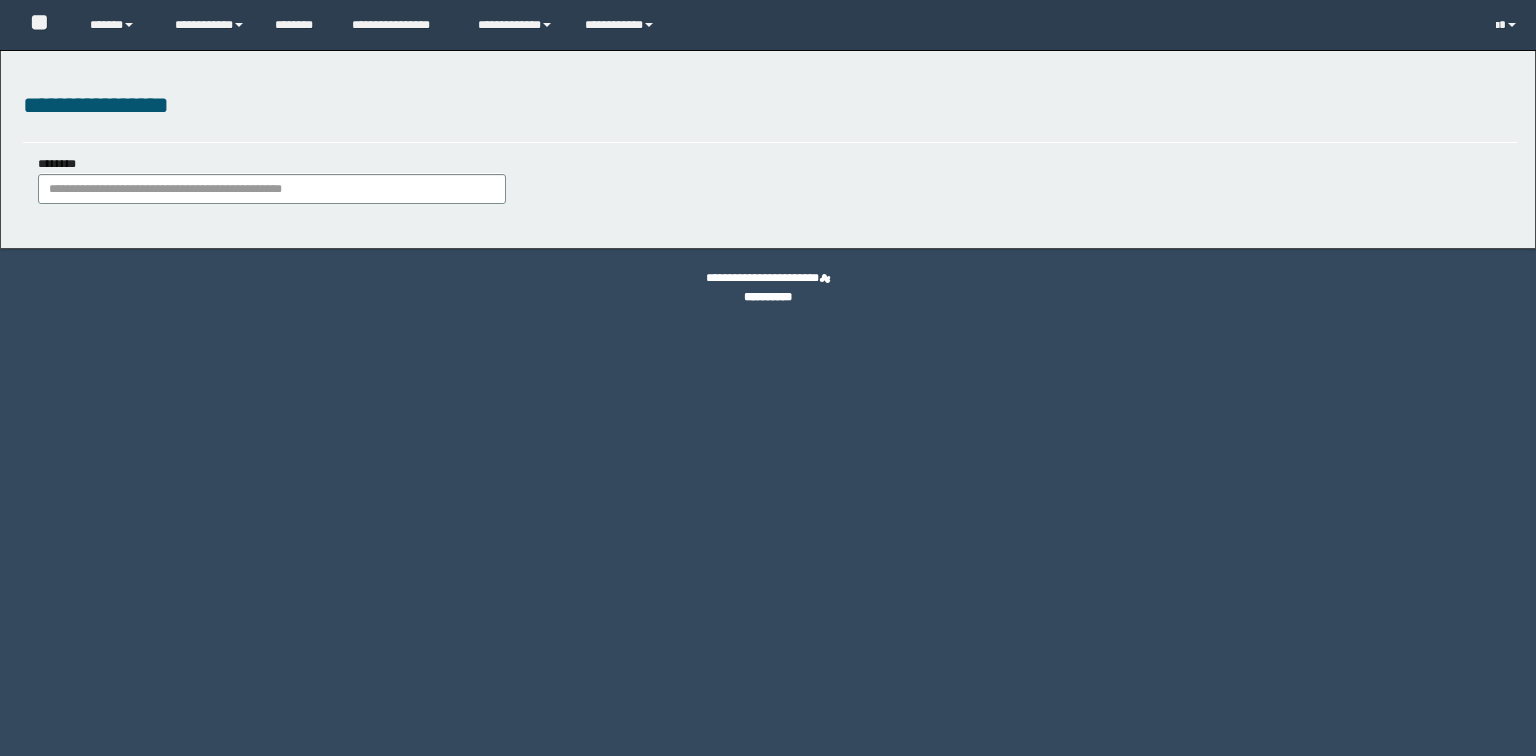 scroll, scrollTop: 0, scrollLeft: 0, axis: both 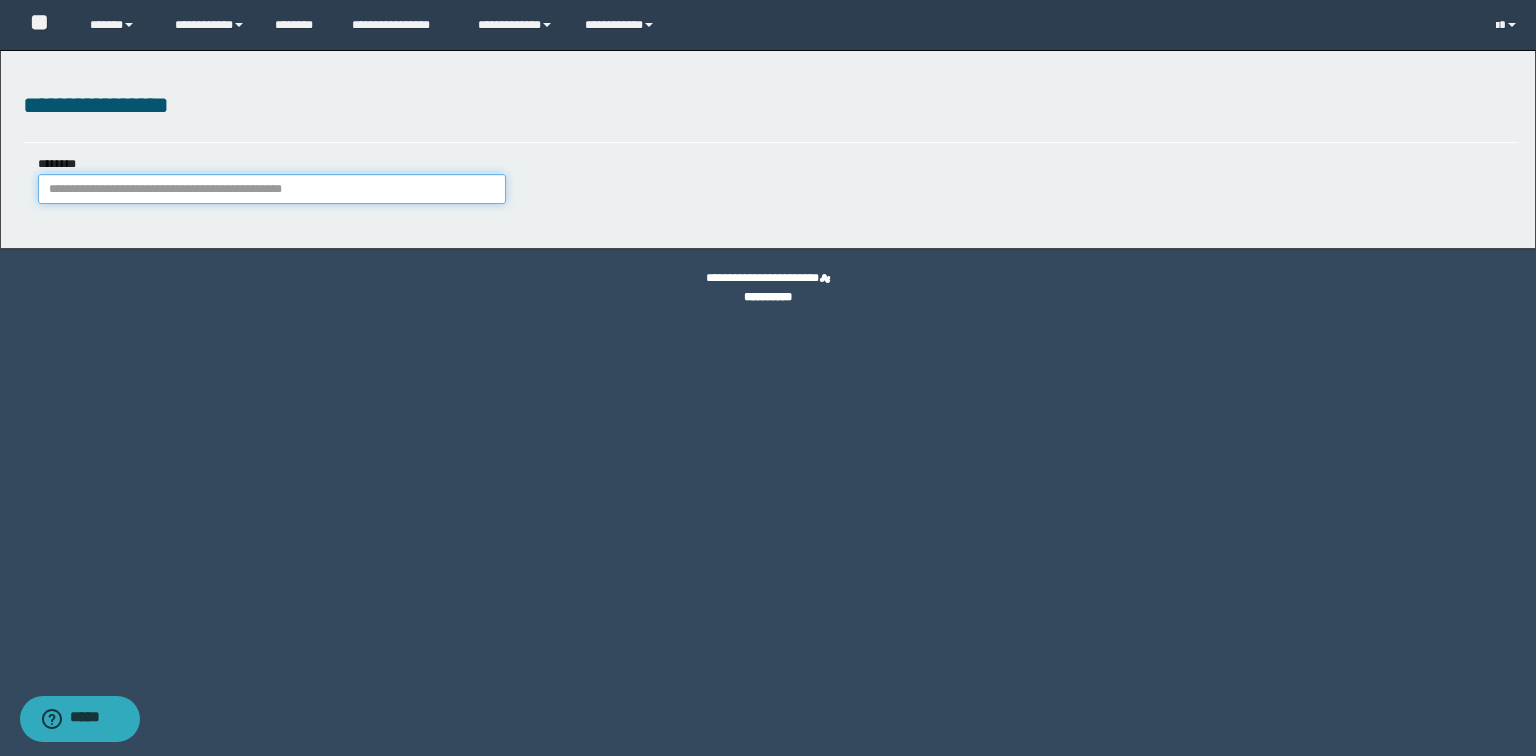 click on "********" at bounding box center [272, 189] 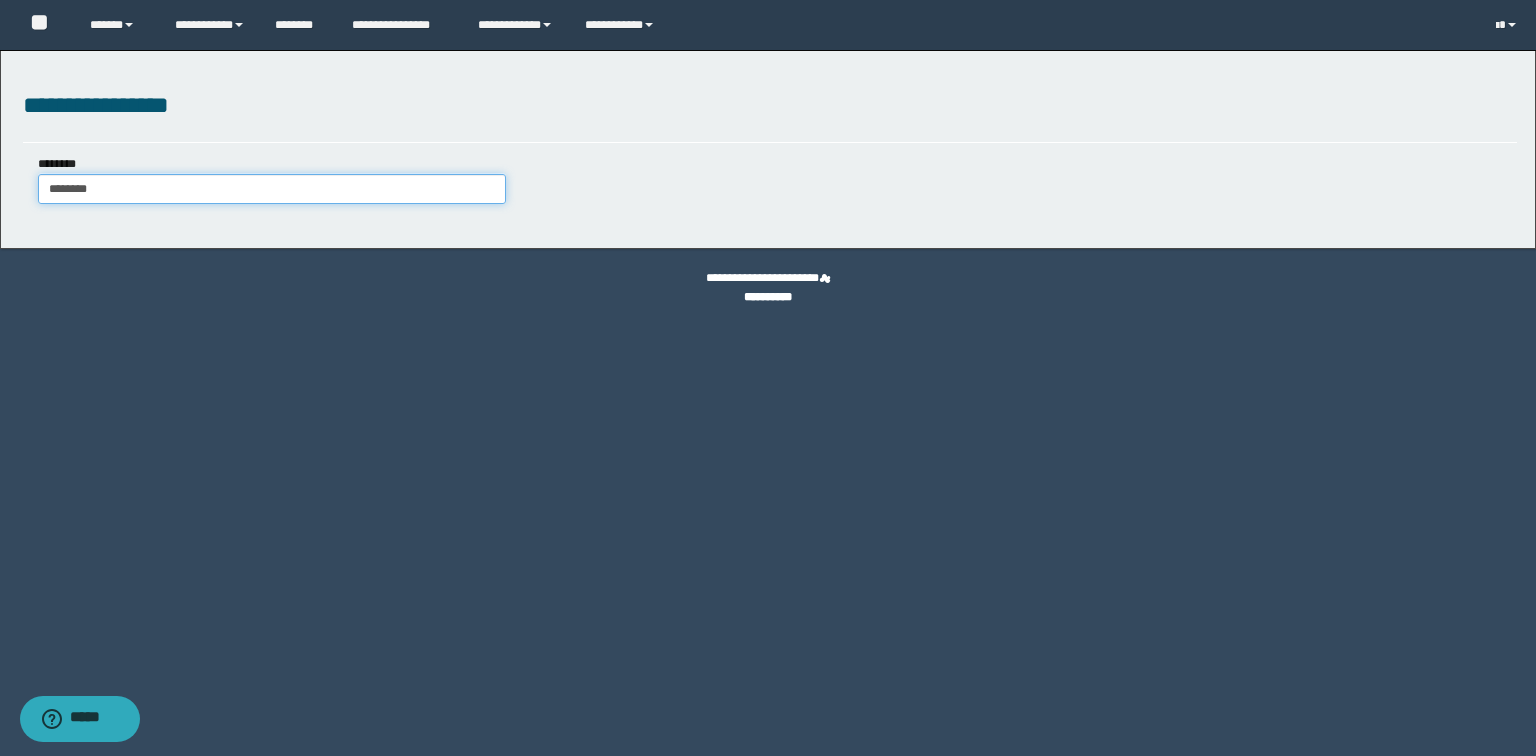 type on "********" 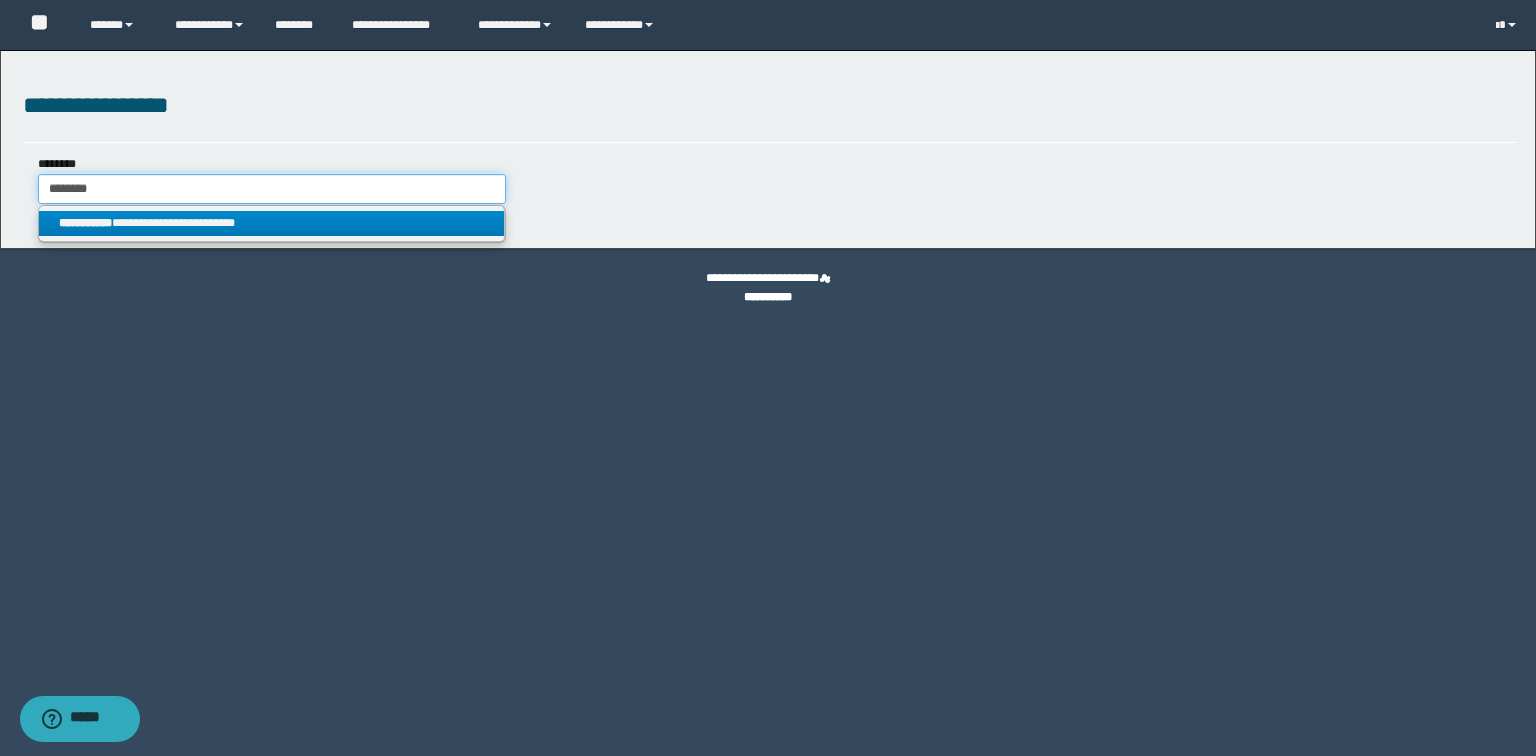 type on "********" 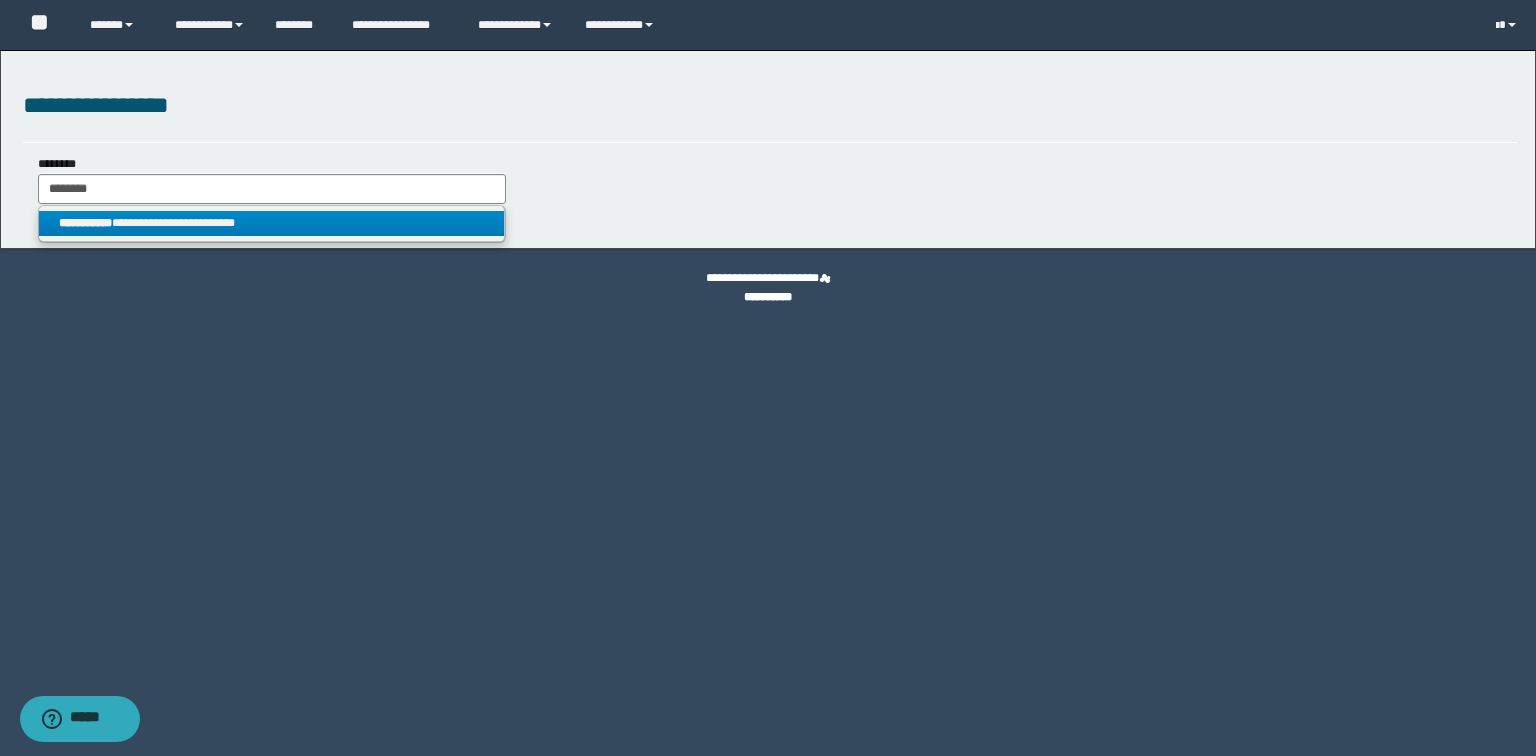 click on "**********" at bounding box center [272, 223] 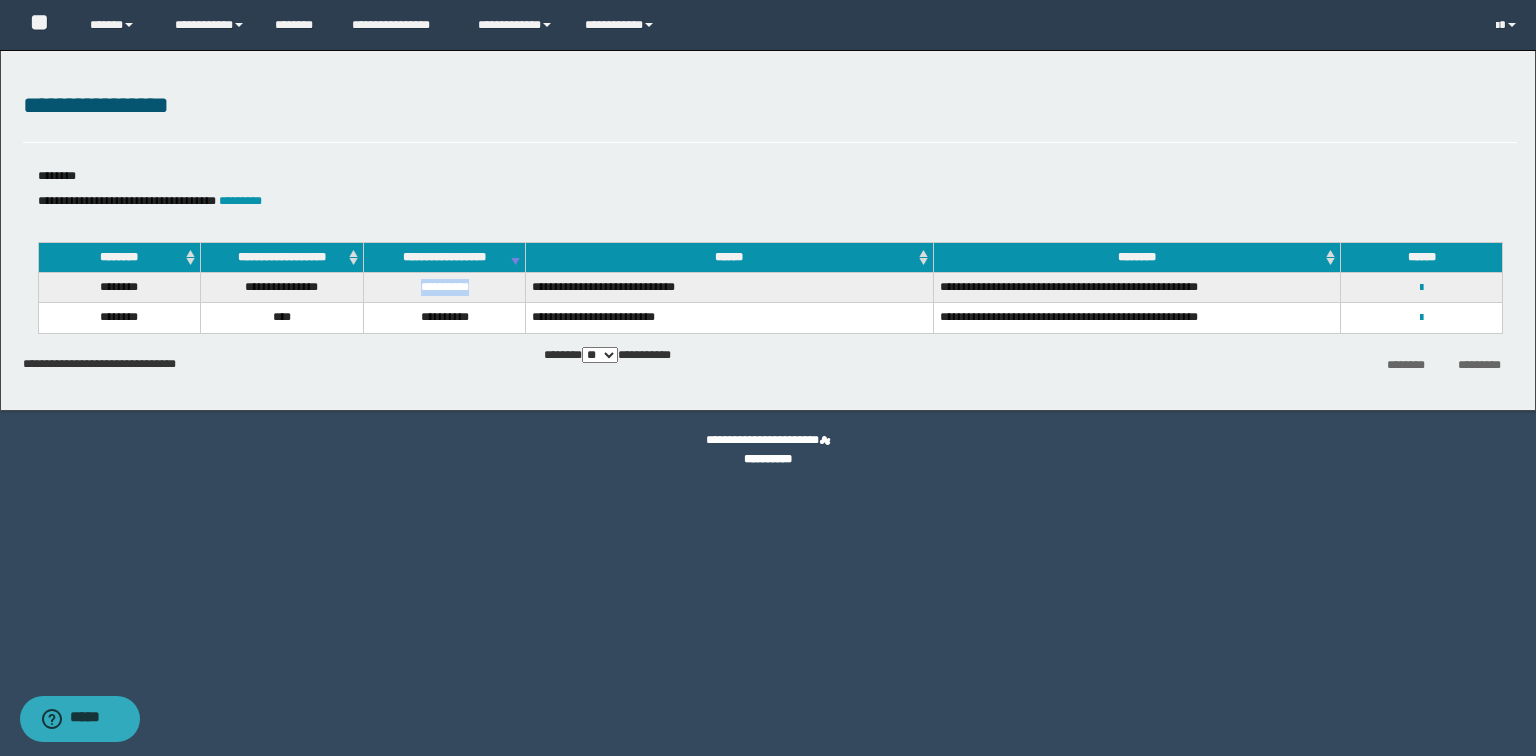 drag, startPoint x: 408, startPoint y: 282, endPoint x: 488, endPoint y: 282, distance: 80 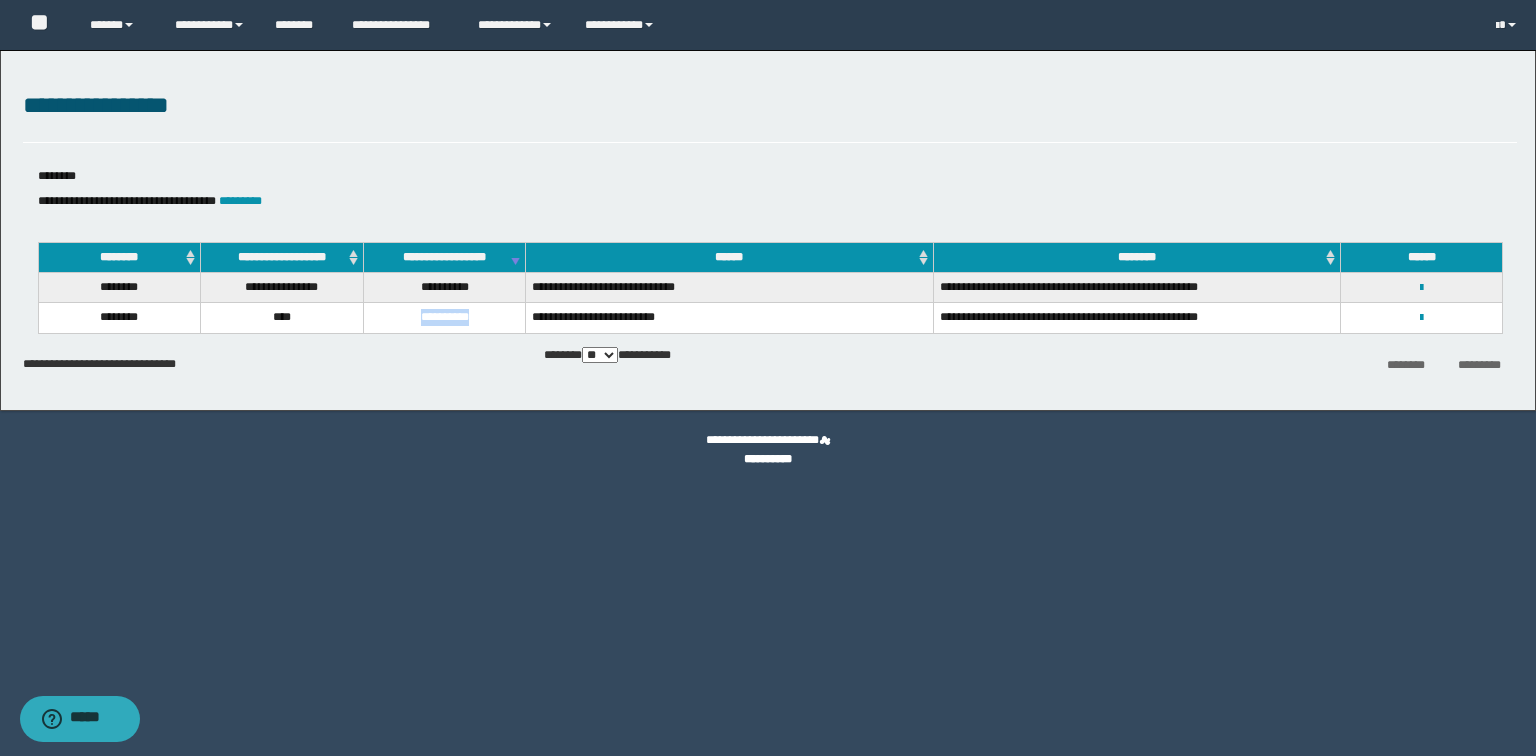 drag, startPoint x: 408, startPoint y: 317, endPoint x: 486, endPoint y: 312, distance: 78.160095 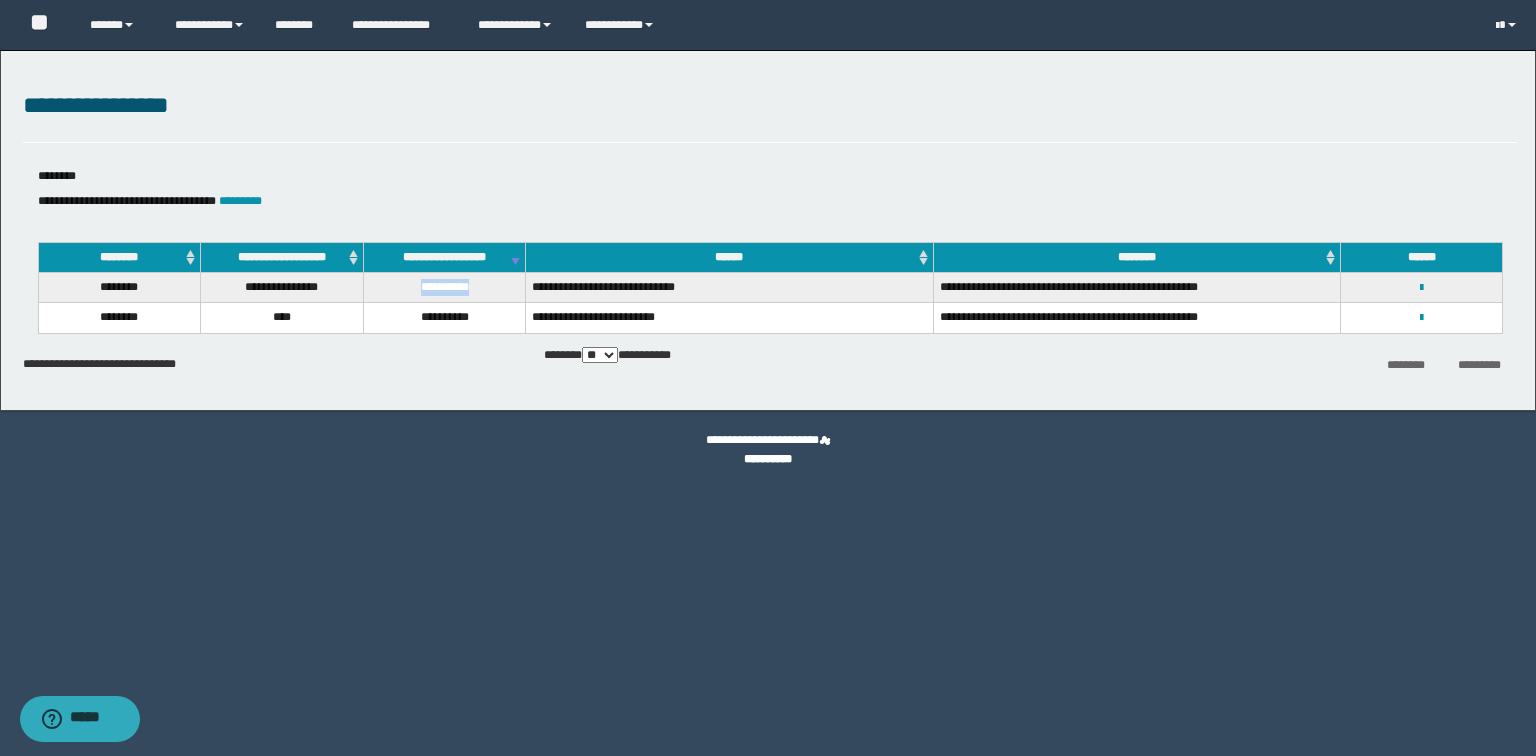 drag, startPoint x: 416, startPoint y: 284, endPoint x: 480, endPoint y: 280, distance: 64.12488 